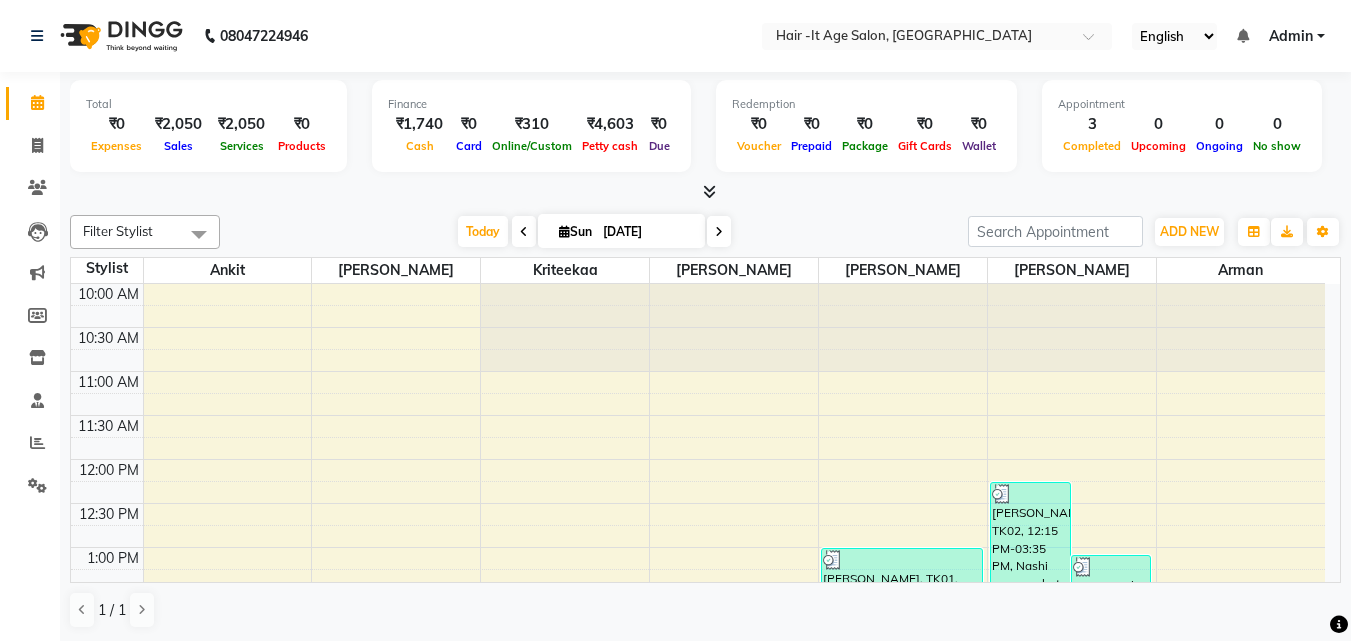scroll, scrollTop: 0, scrollLeft: 0, axis: both 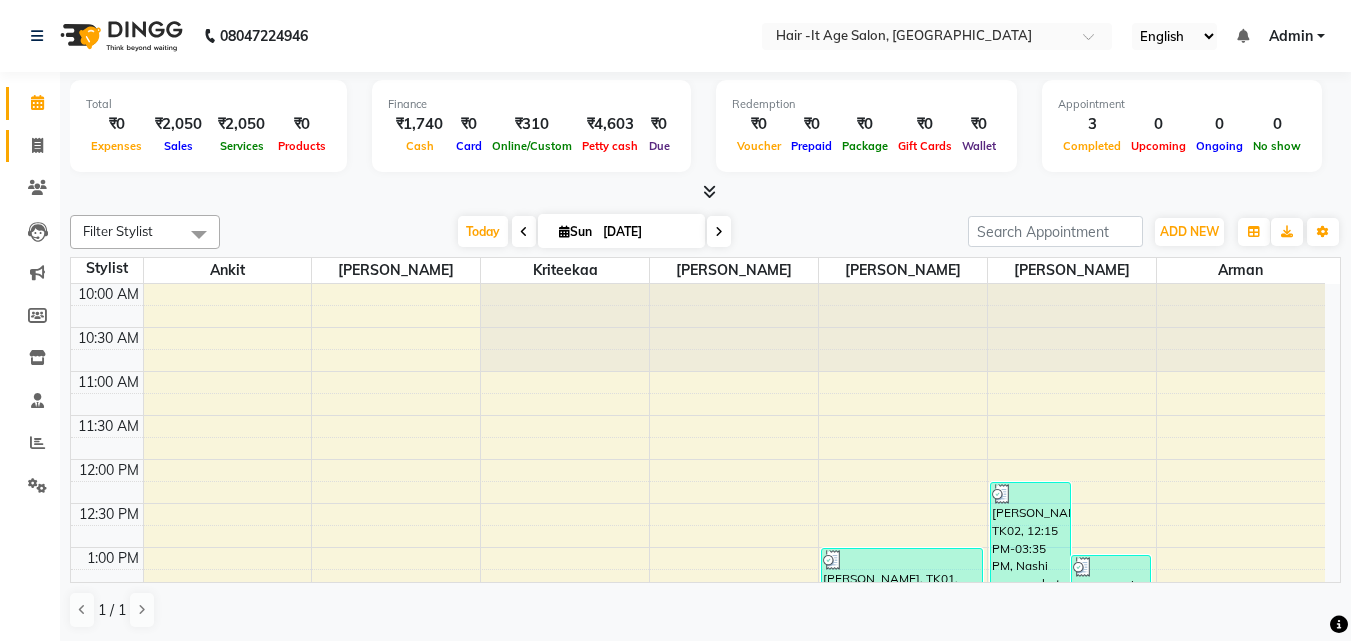 click on "Invoice" 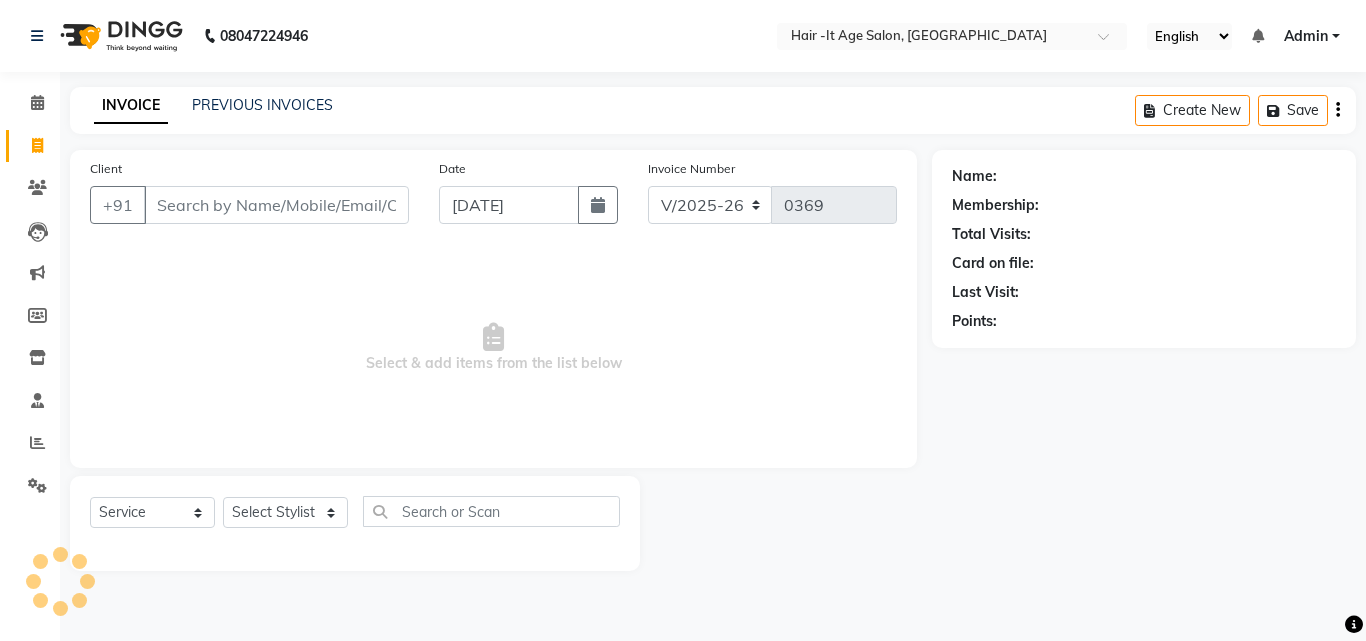 click on "INVOICE PREVIOUS INVOICES Create New   Save" 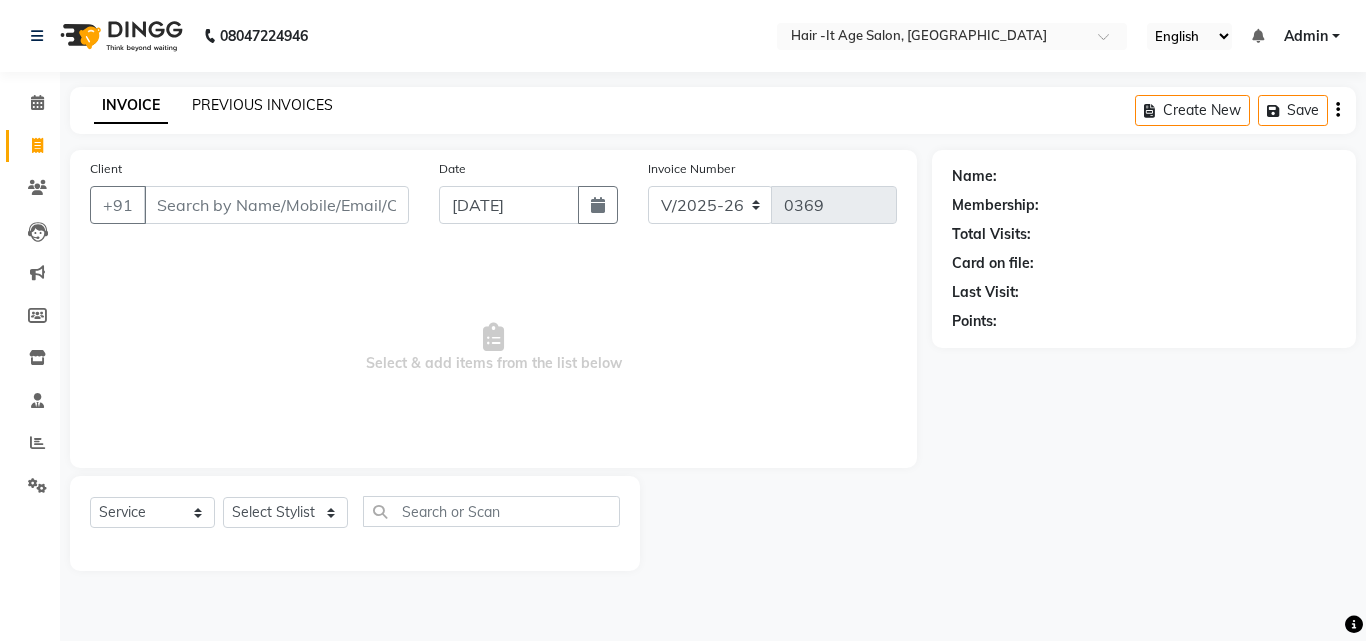 click on "PREVIOUS INVOICES" 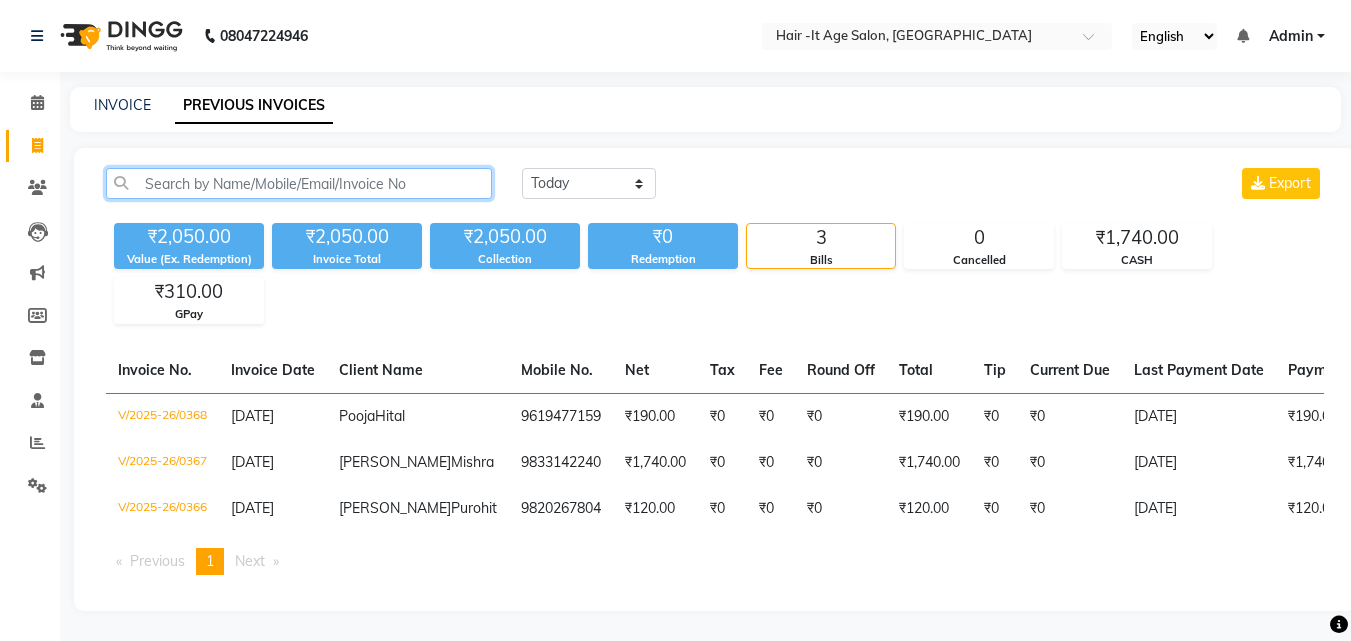 click 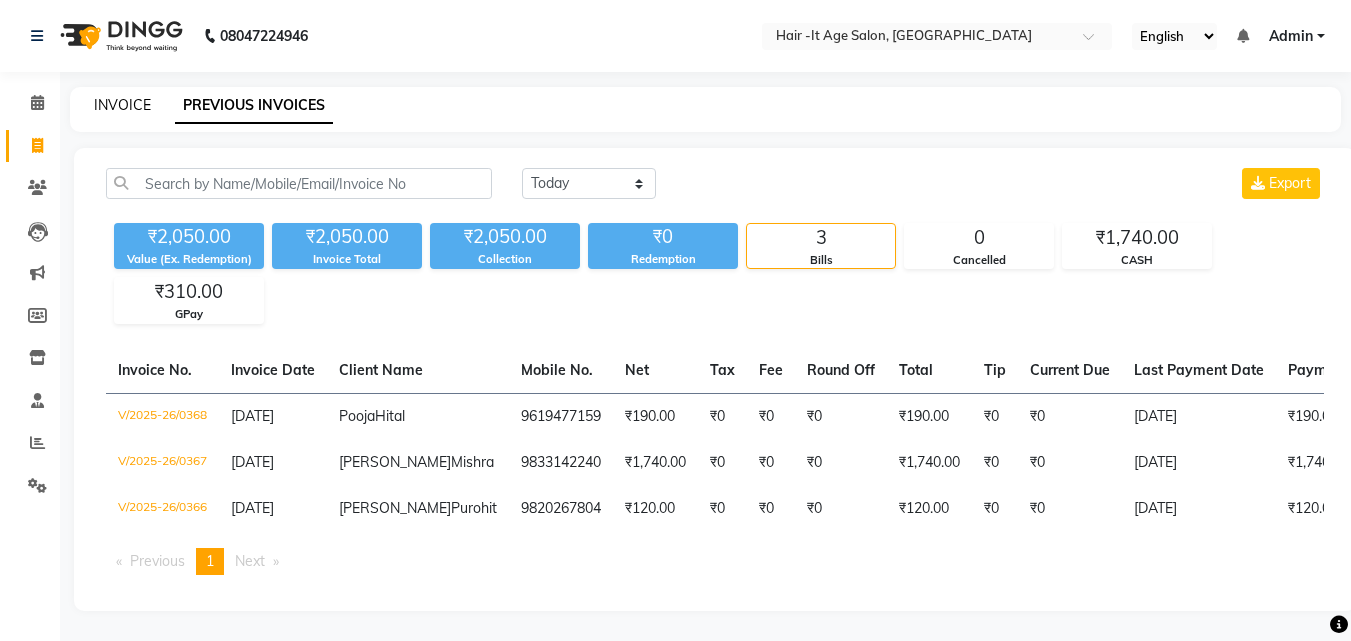 click on "INVOICE" 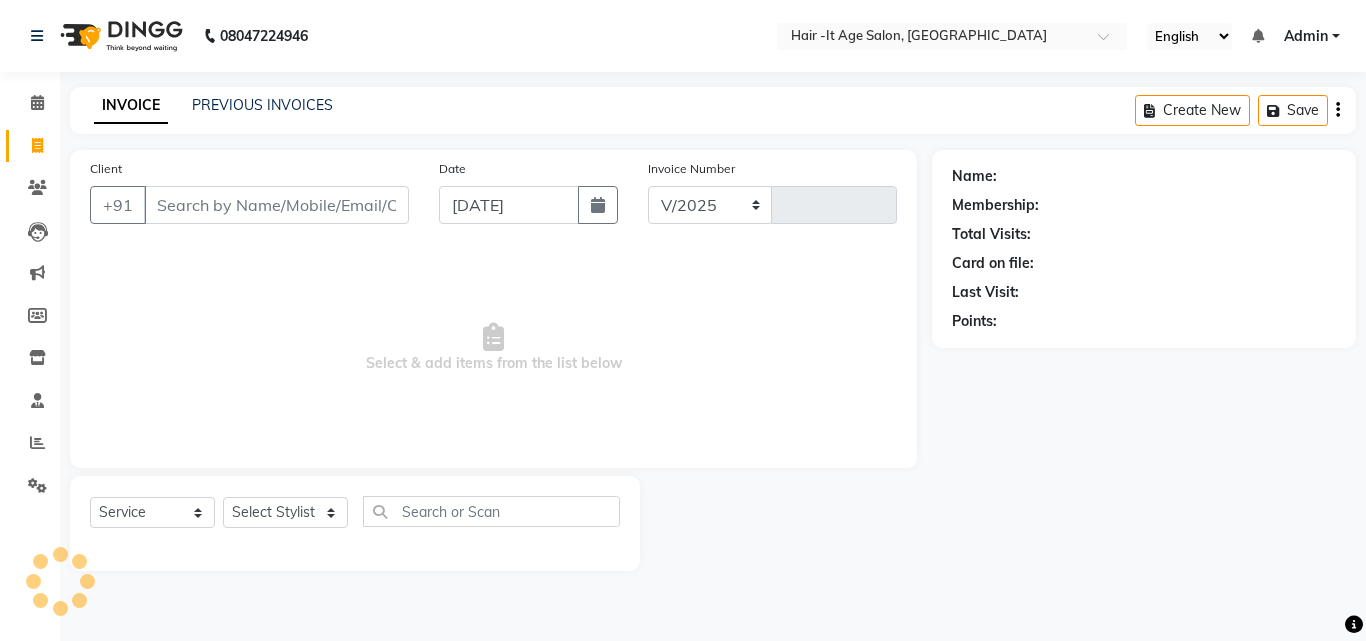 select on "6618" 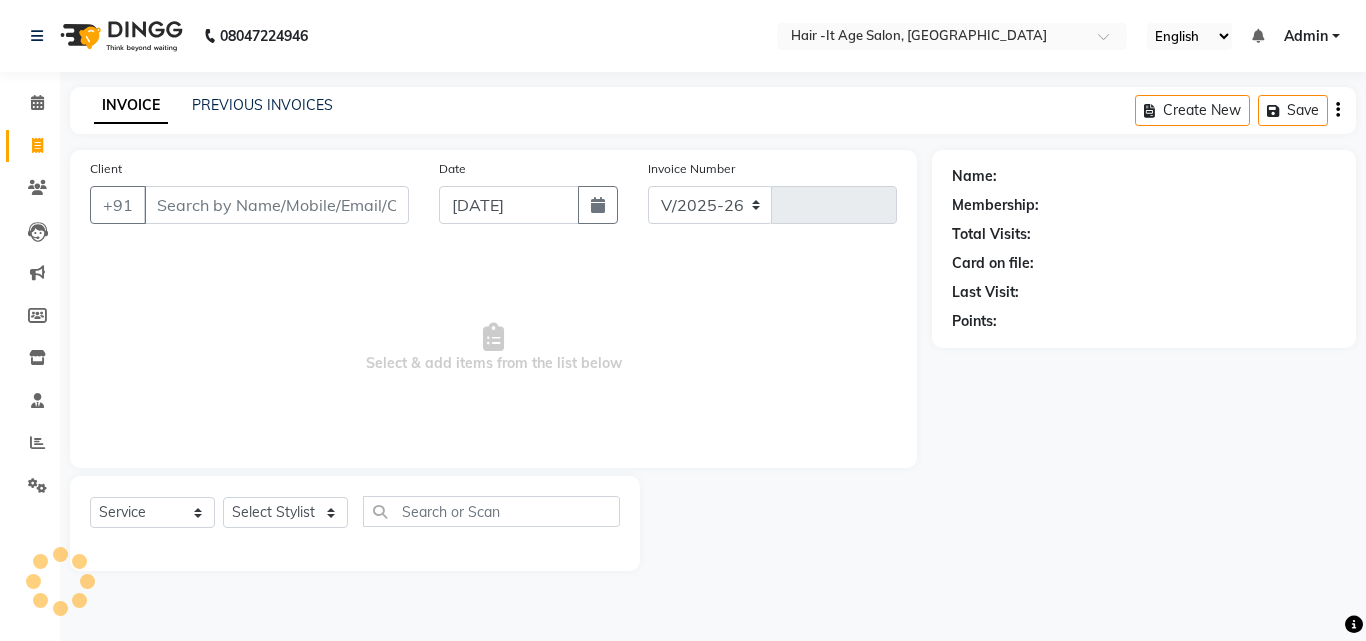 type on "0369" 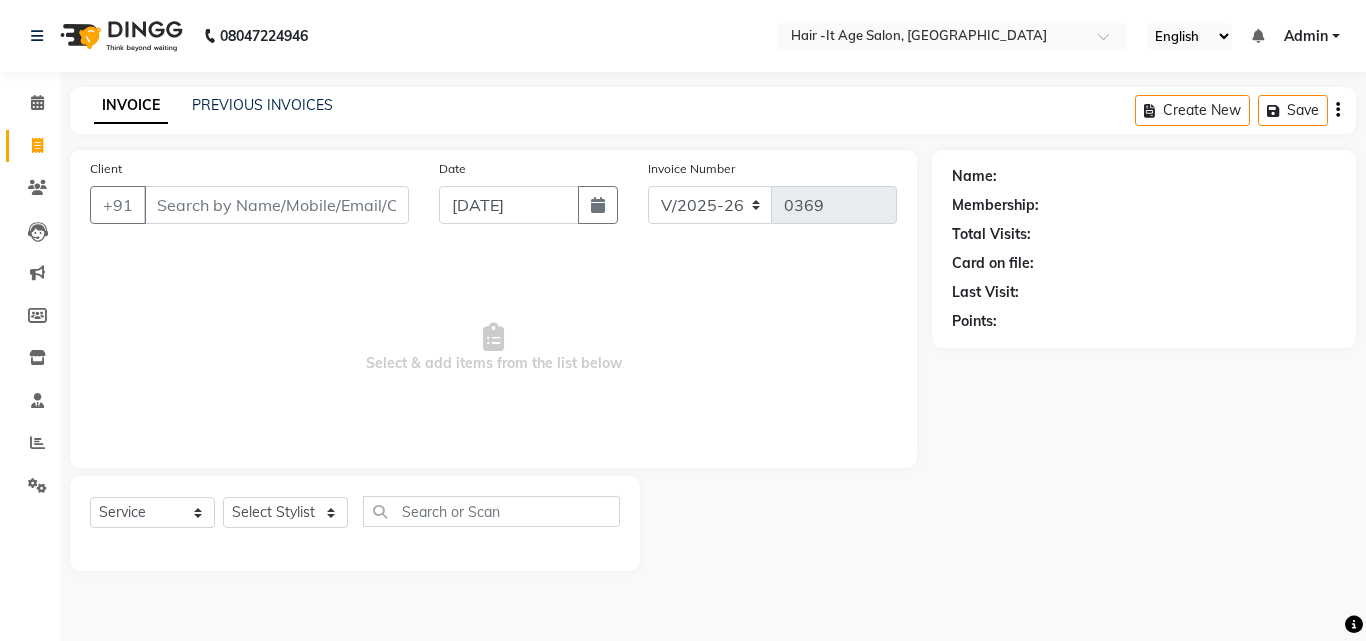 click on "Client" at bounding box center (276, 205) 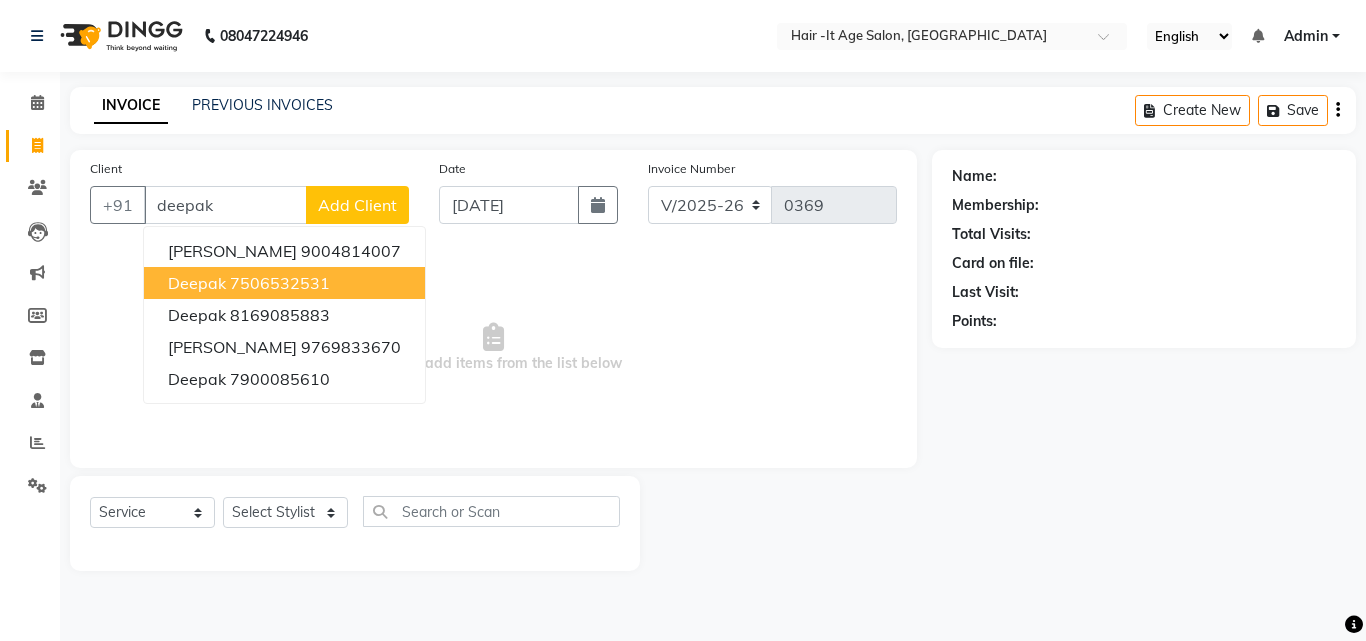 click on "7506532531" at bounding box center [280, 283] 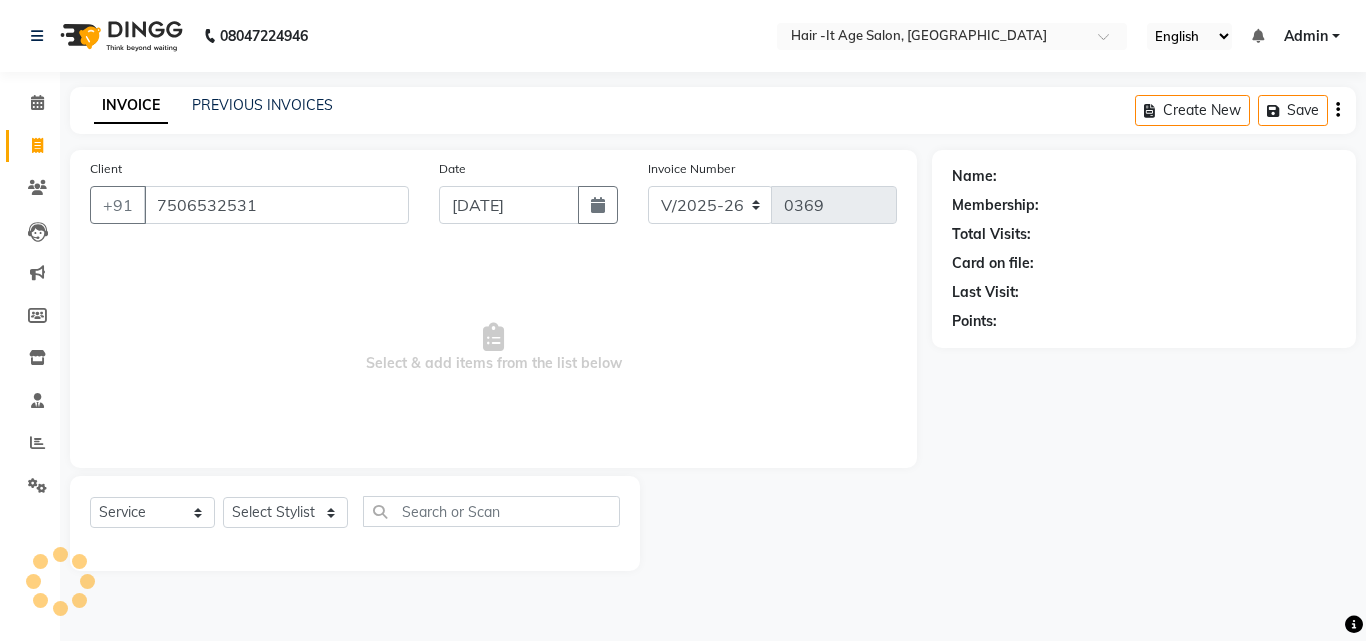 type on "7506532531" 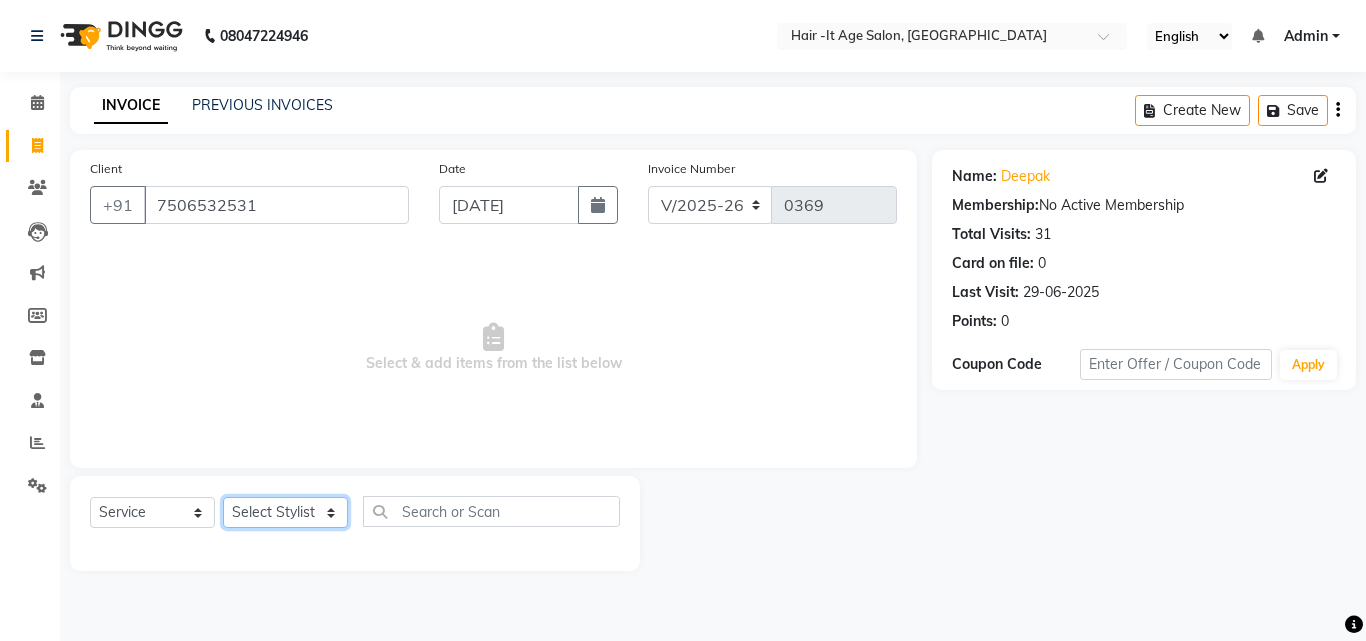 click on "Select Stylist [PERSON_NAME] Ankit [PERSON_NAME] Front Desk Kriteekaa [PERSON_NAME]" 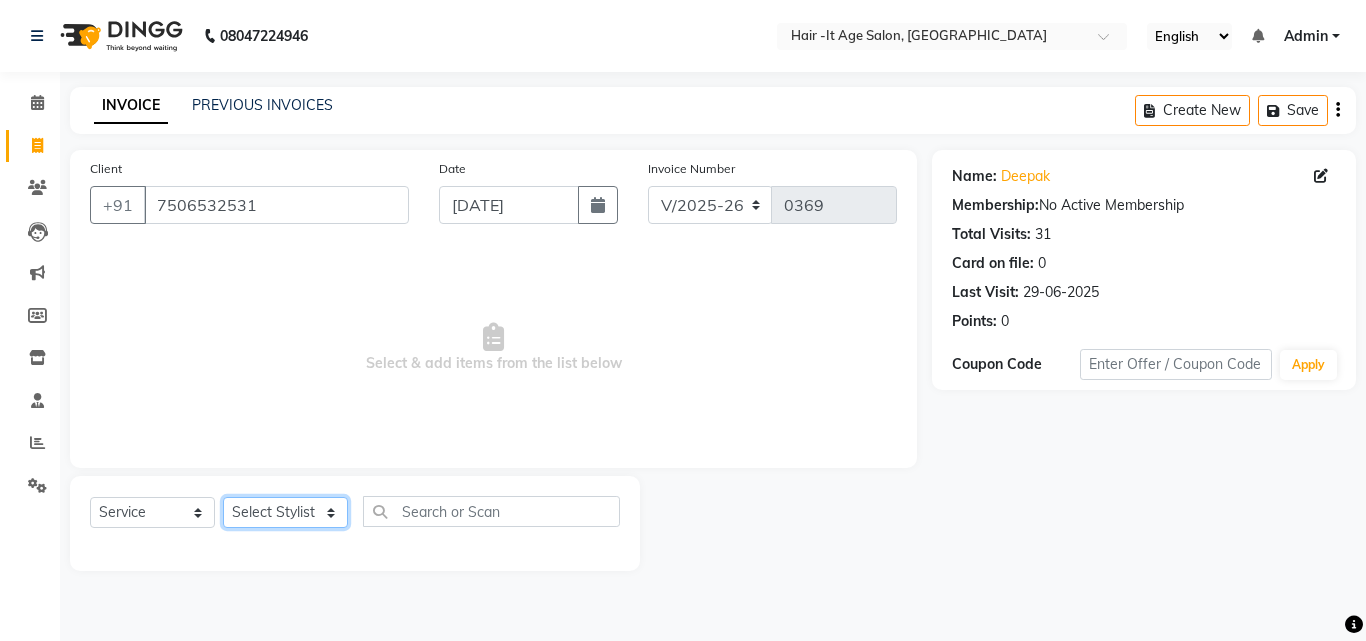select on "62224" 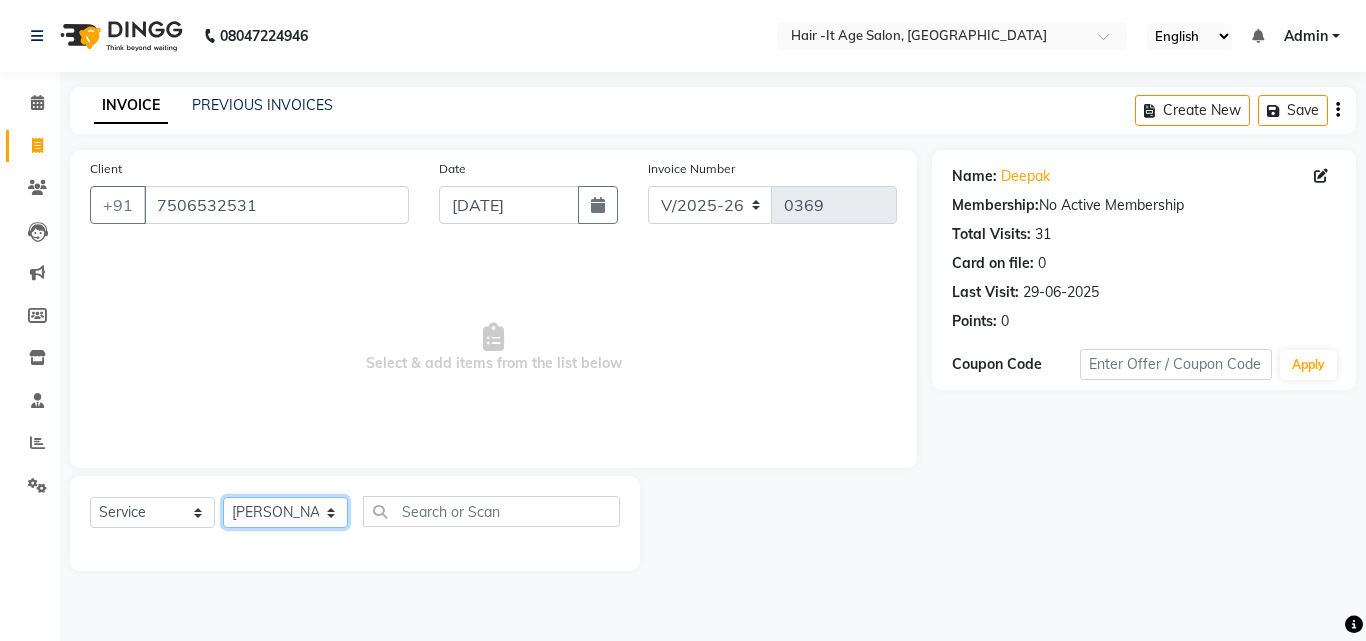 click on "Select Stylist [PERSON_NAME] Ankit [PERSON_NAME] Front Desk Kriteekaa [PERSON_NAME]" 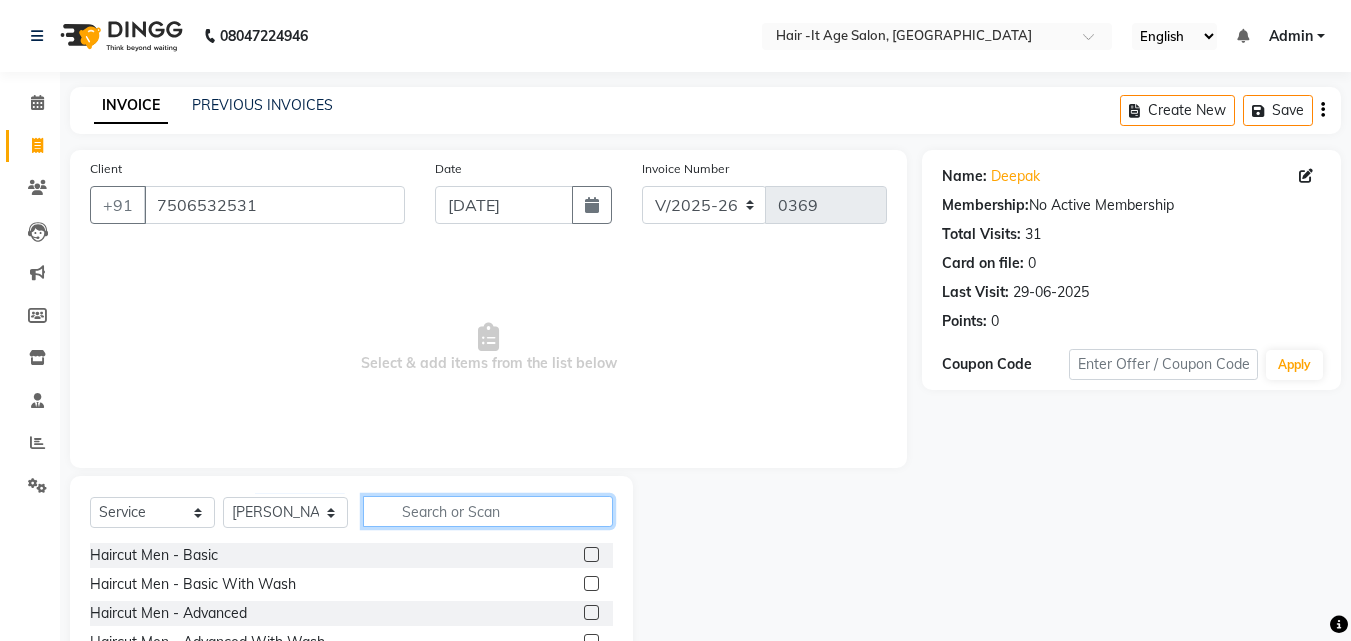 click 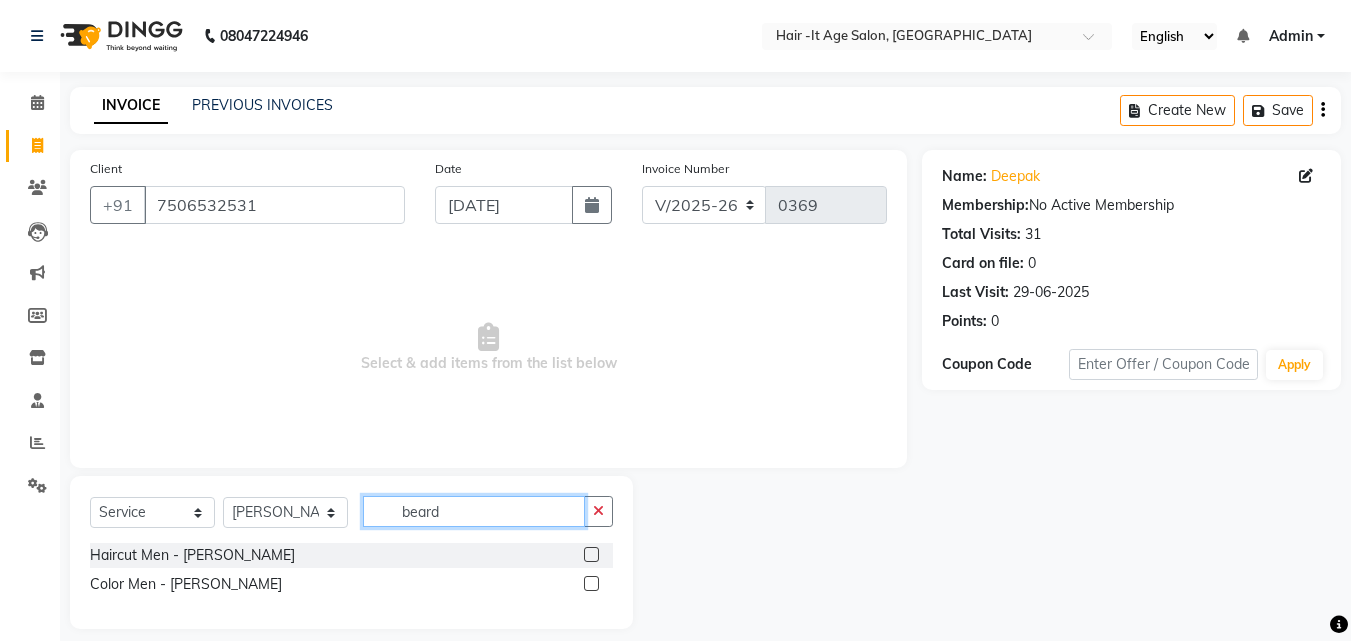 type on "beard" 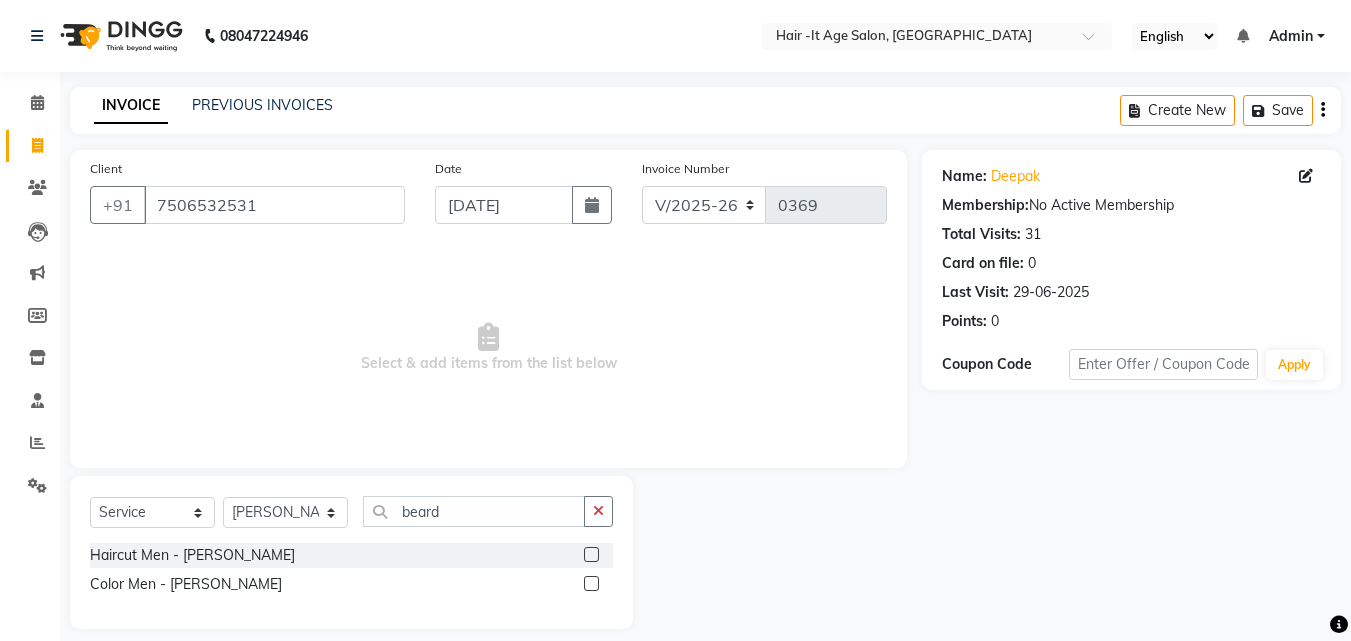 click 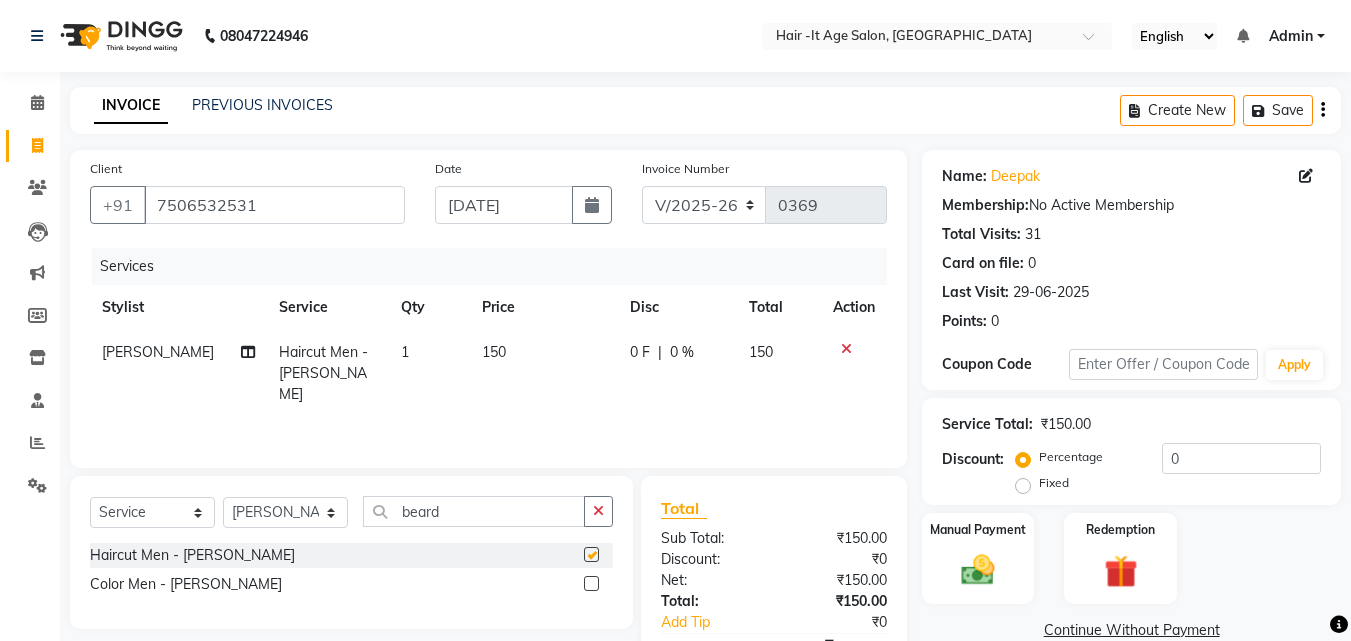 checkbox on "false" 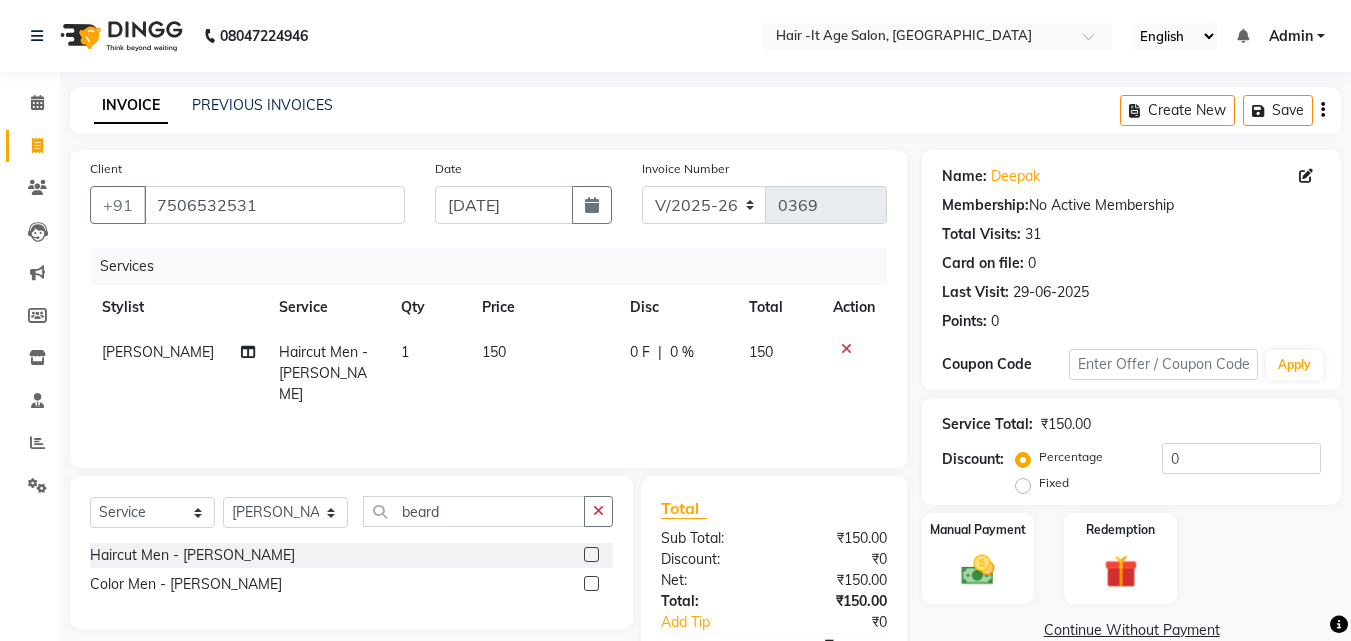 click on "Manual Payment Redemption" 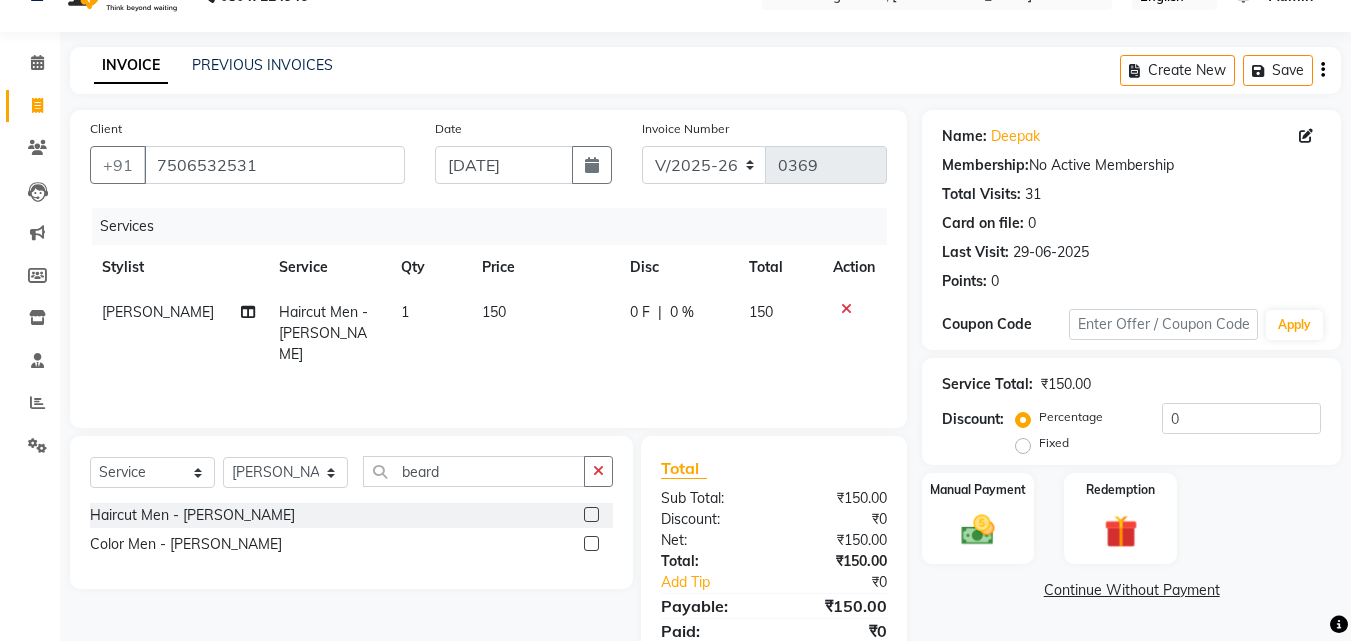 scroll, scrollTop: 117, scrollLeft: 0, axis: vertical 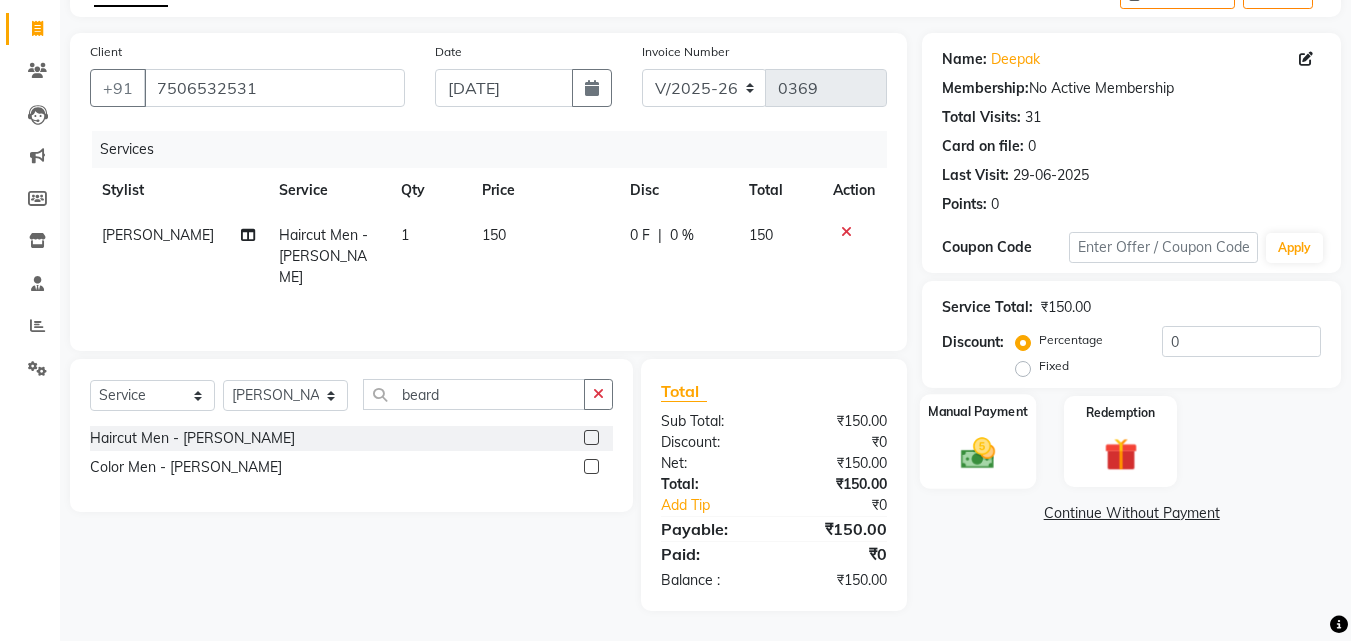 click 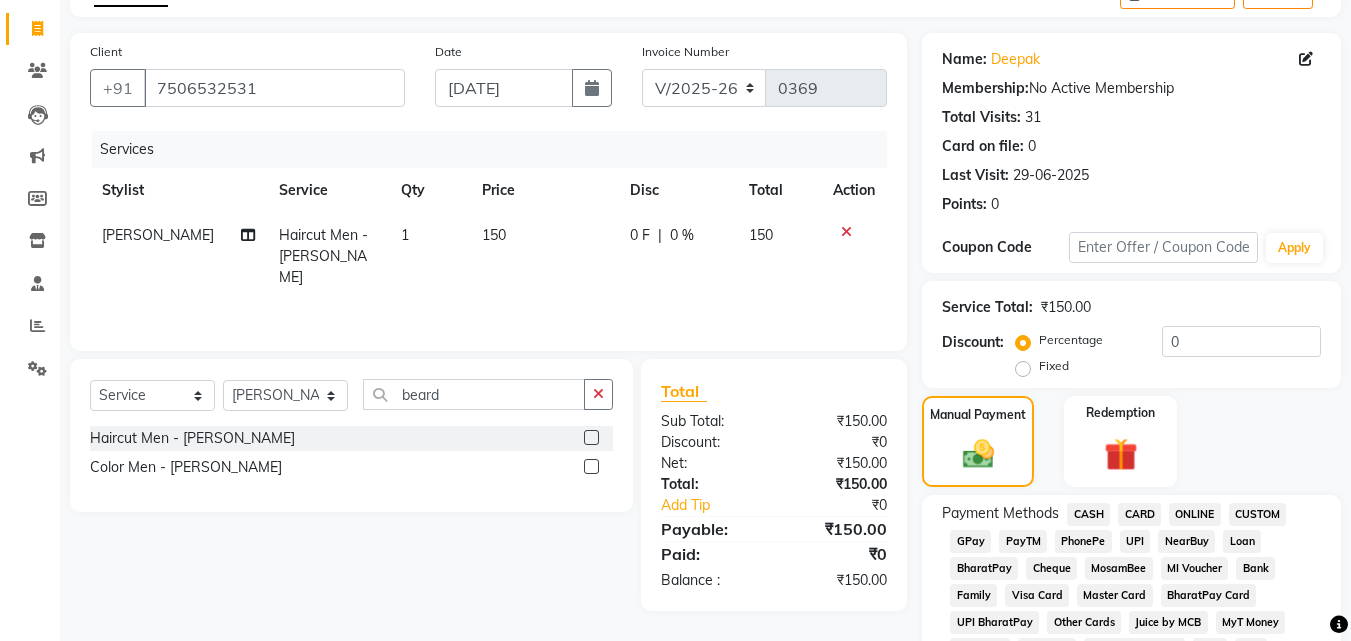 click on "Manual Payment Redemption" 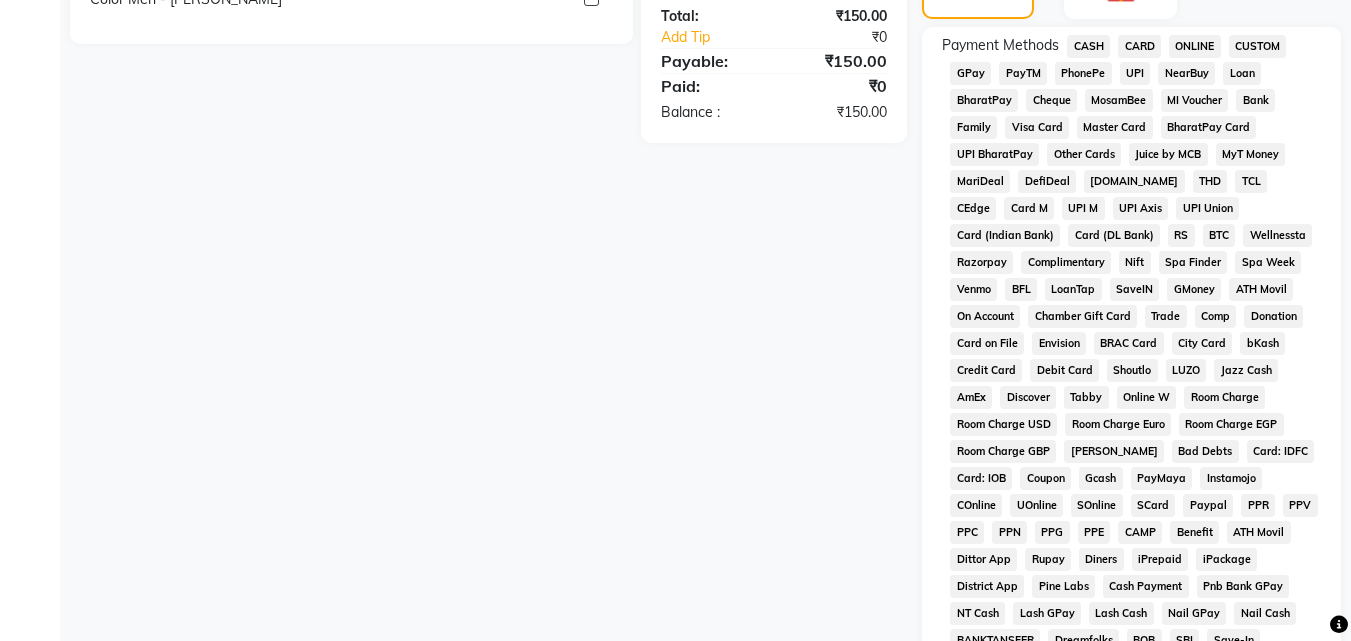 scroll, scrollTop: 637, scrollLeft: 0, axis: vertical 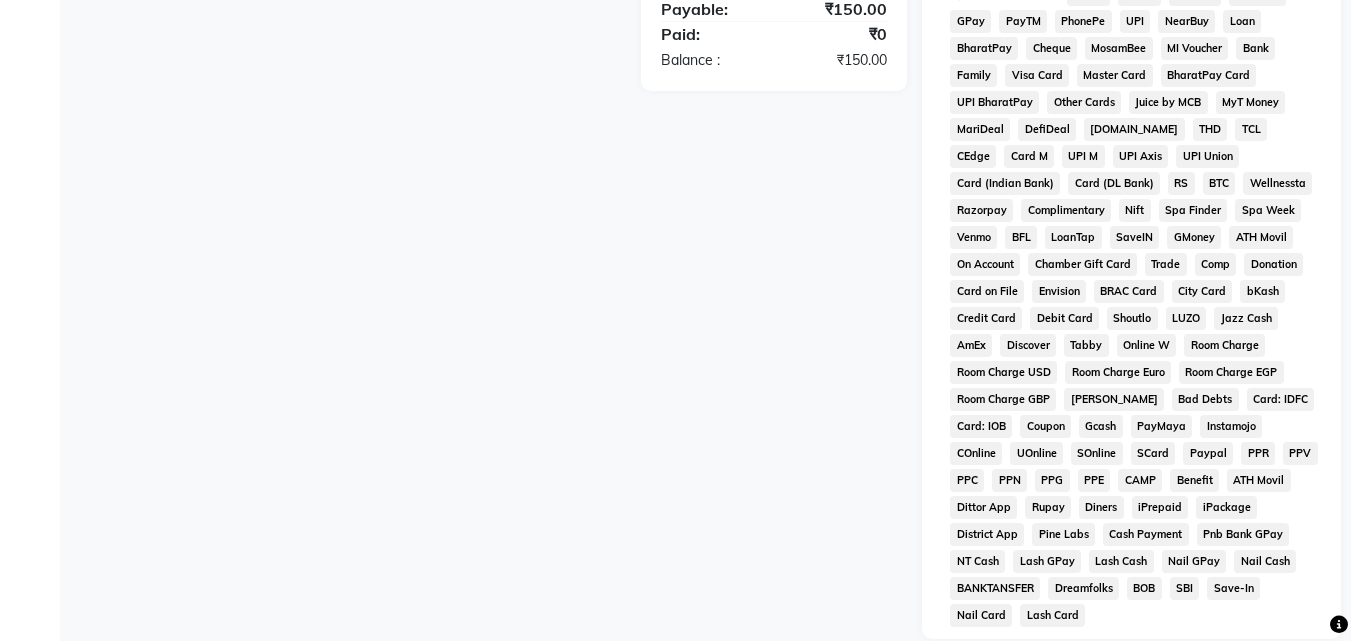 click on "GPay" 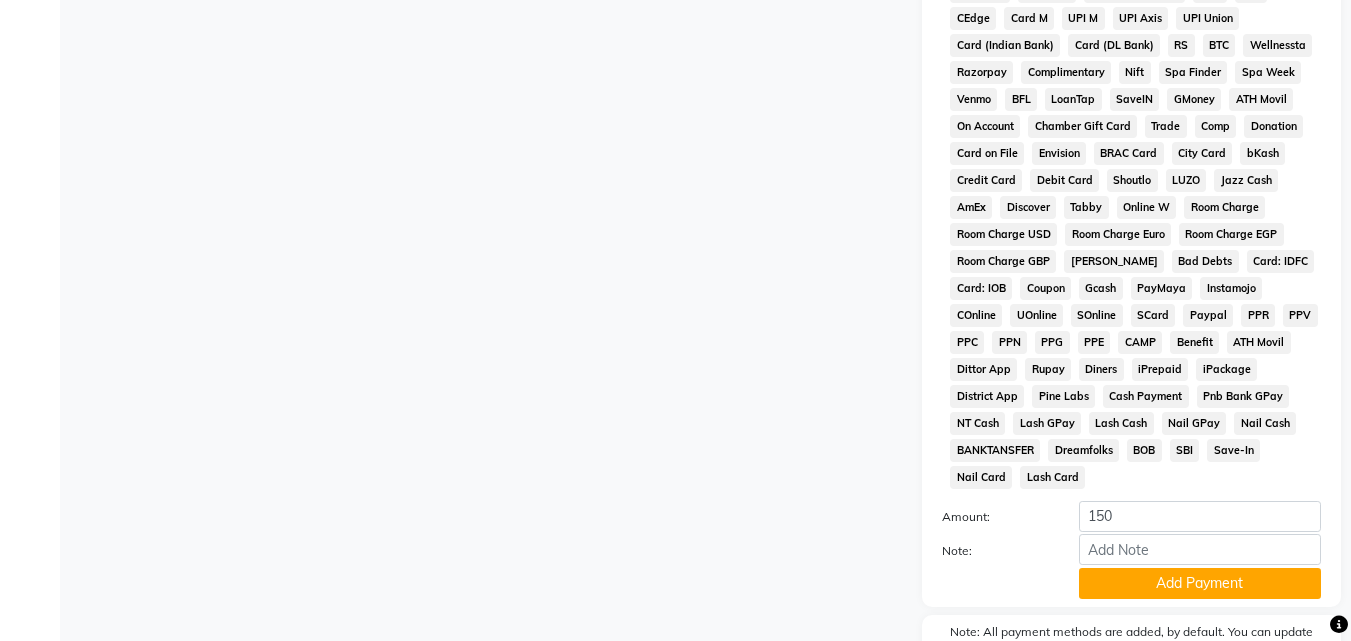 scroll, scrollTop: 861, scrollLeft: 0, axis: vertical 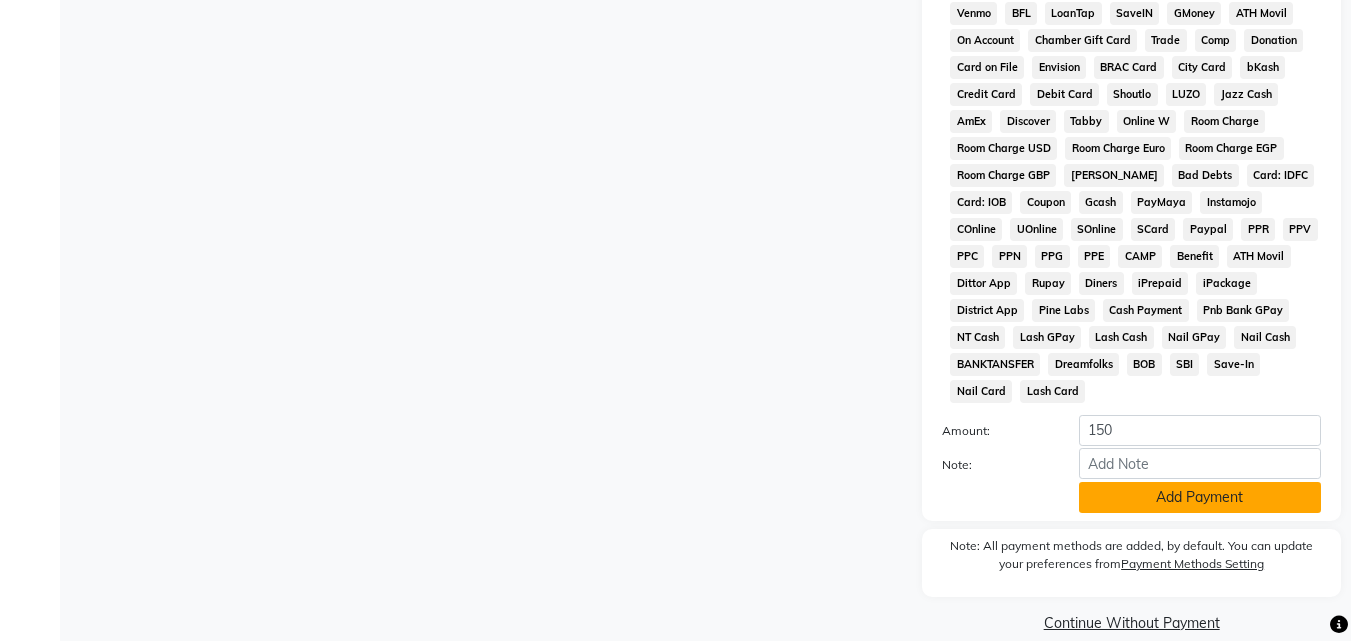 click on "Add Payment" 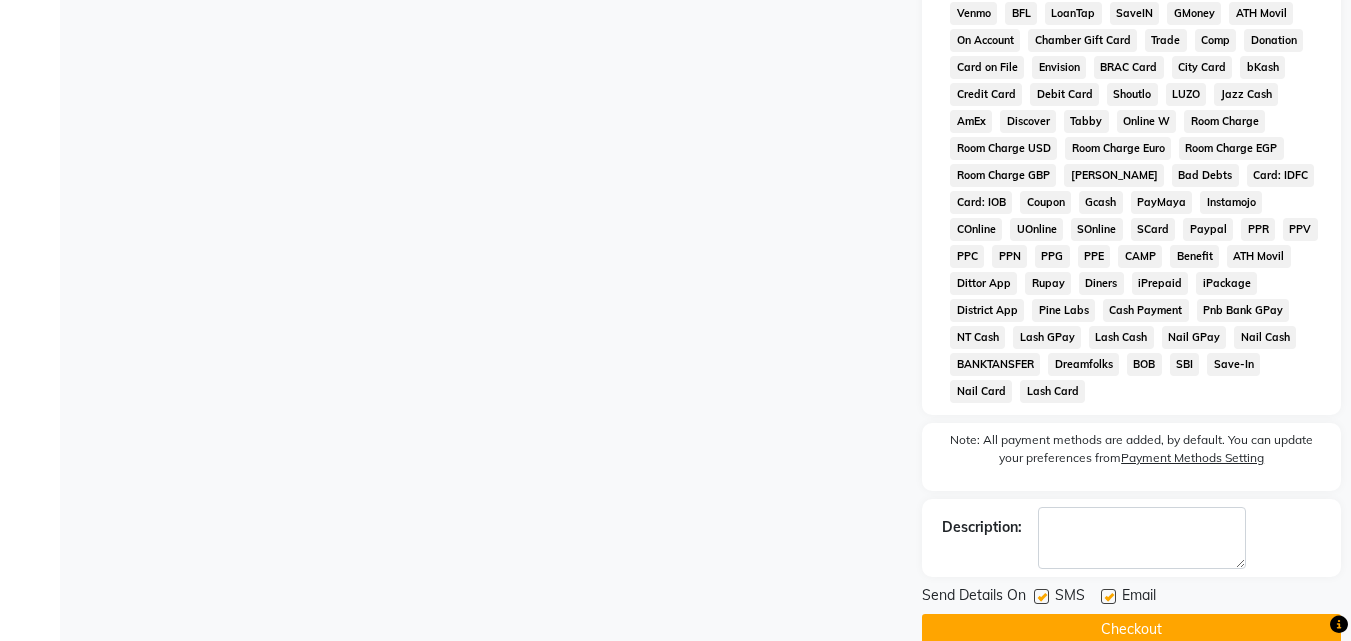 click on "Client [PHONE_NUMBER] Date [DATE] Invoice Number V/2025 V/[PHONE_NUMBER] Services Stylist Service Qty Price Disc Total Action [PERSON_NAME] Haircut Men - [PERSON_NAME] 1 150 0 F | 0 % 150 Select  Service  Product  Membership  Package Voucher Prepaid Gift Card  Select Stylist [PERSON_NAME] Ankit [PERSON_NAME] Front Desk Kriteekaa [PERSON_NAME] [PERSON_NAME] Haircut Men - [PERSON_NAME]  Color Men - [PERSON_NAME]  Total Sub Total: ₹150.00 Discount: ₹0 Net: ₹150.00 Total: ₹150.00 Add Tip ₹0 Payable: ₹150.00 Payments GPay ₹150.00  Paid: ₹150.00 Balance   : ₹0" 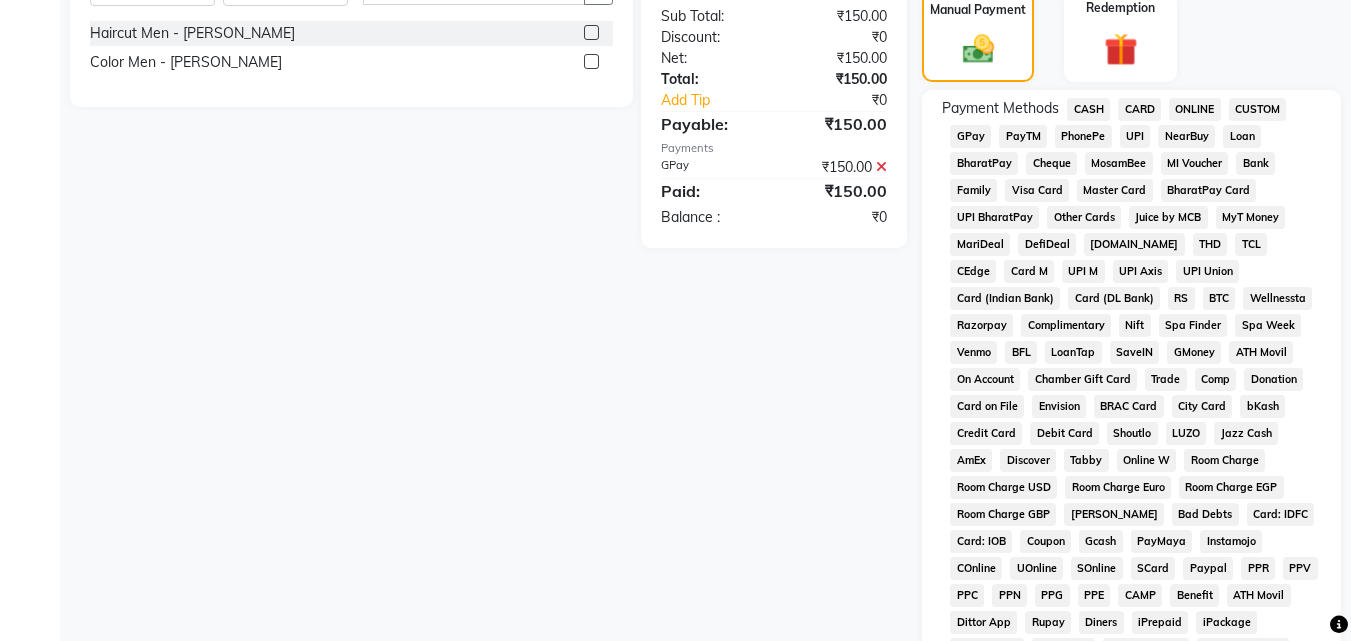 scroll, scrollTop: 141, scrollLeft: 0, axis: vertical 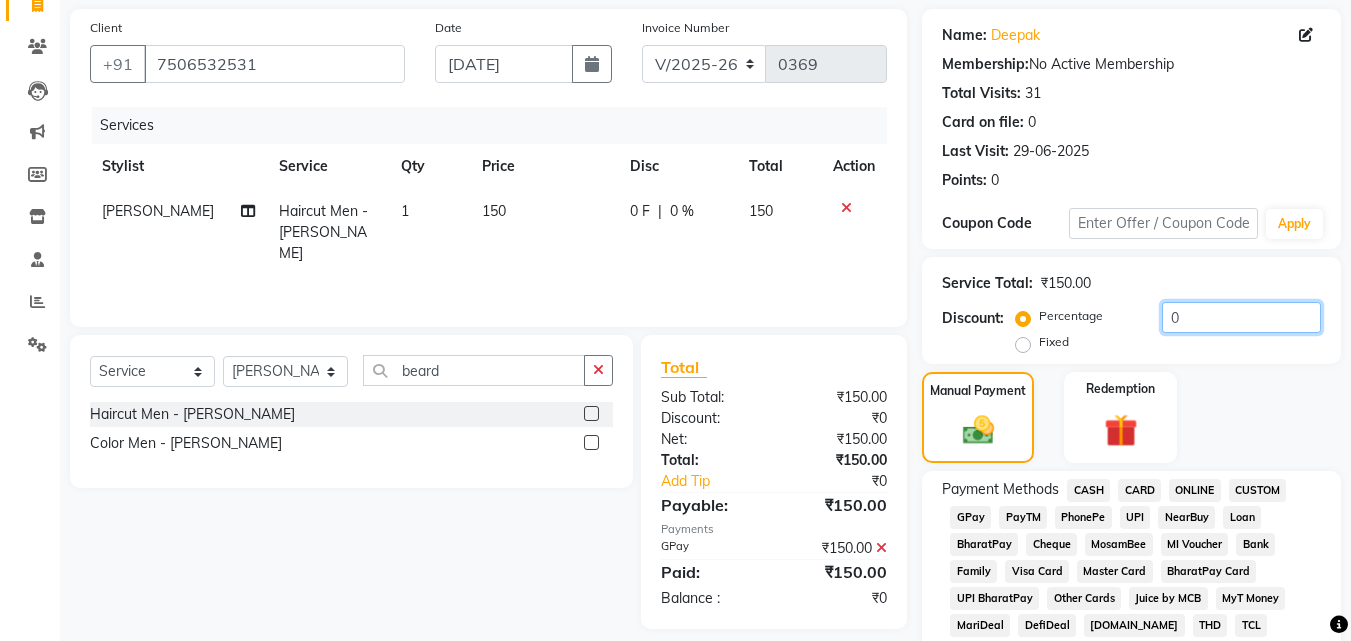 click on "0" 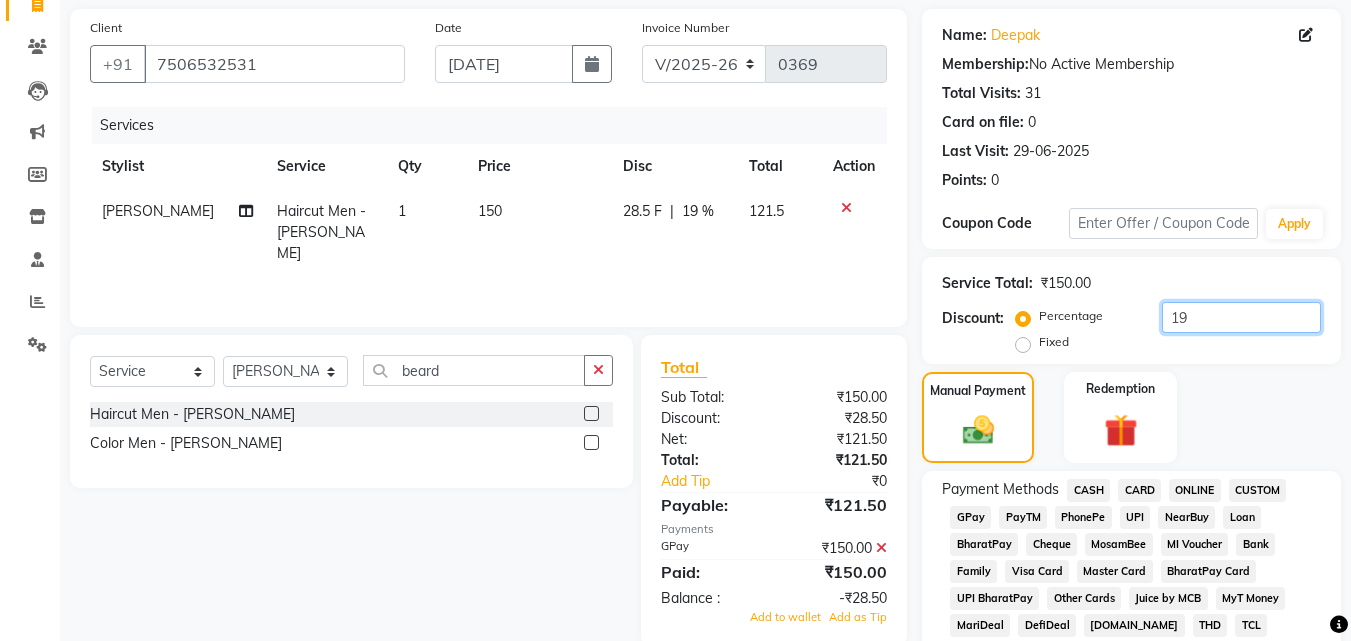 type on "20" 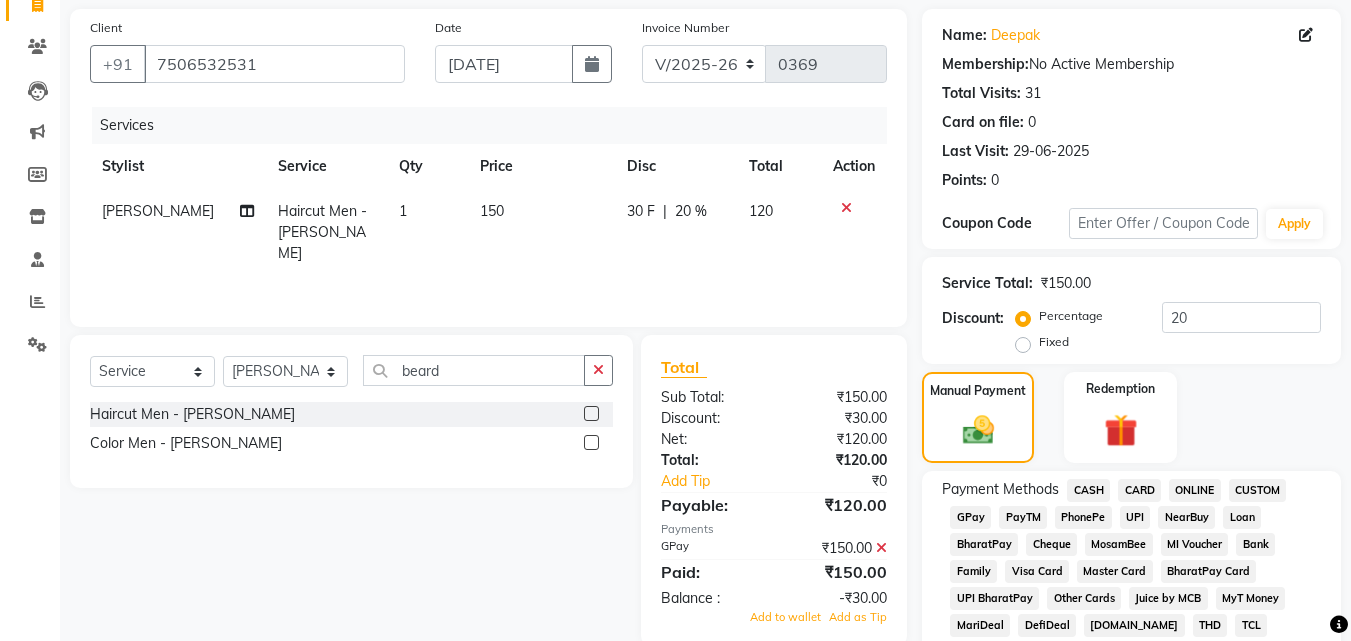 click on "GPay" 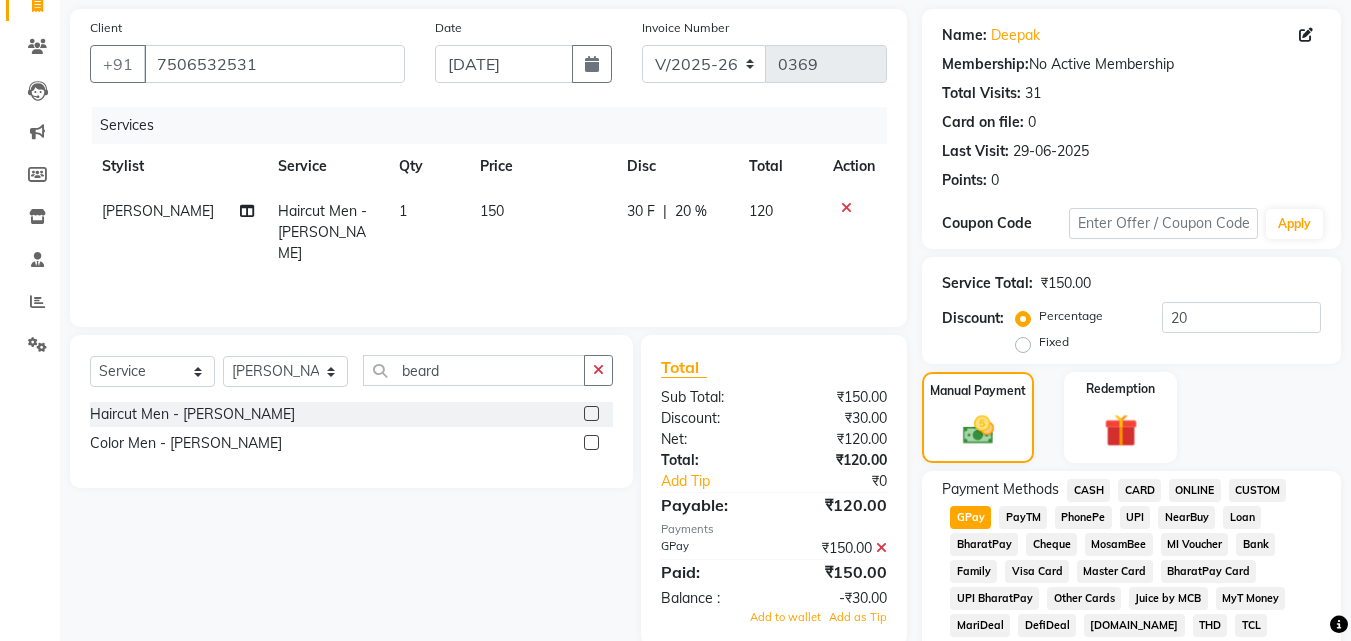 click on "Manual Payment Redemption" 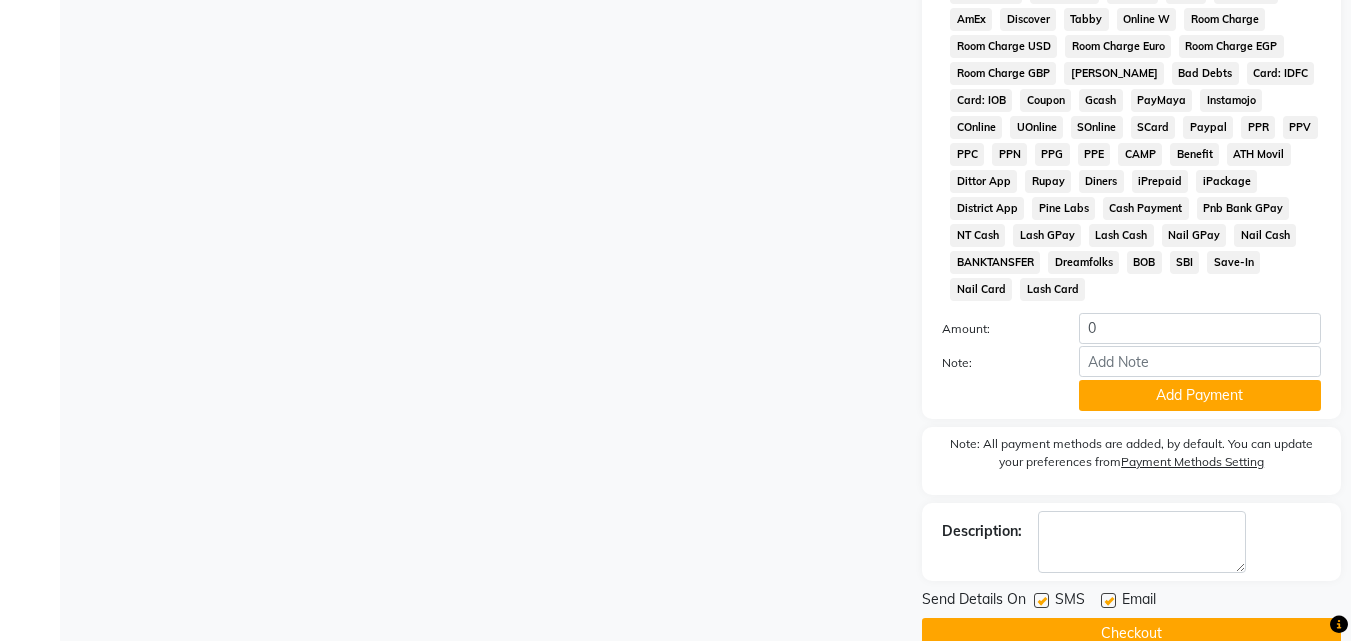 scroll, scrollTop: 974, scrollLeft: 0, axis: vertical 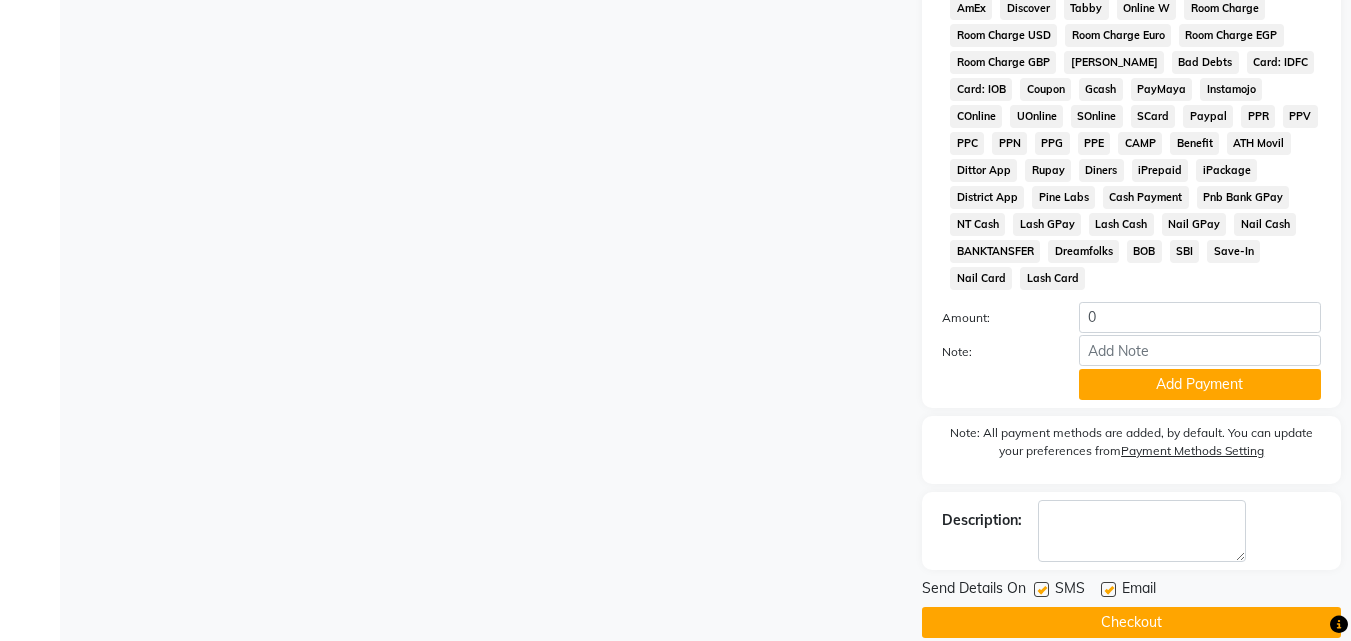 click 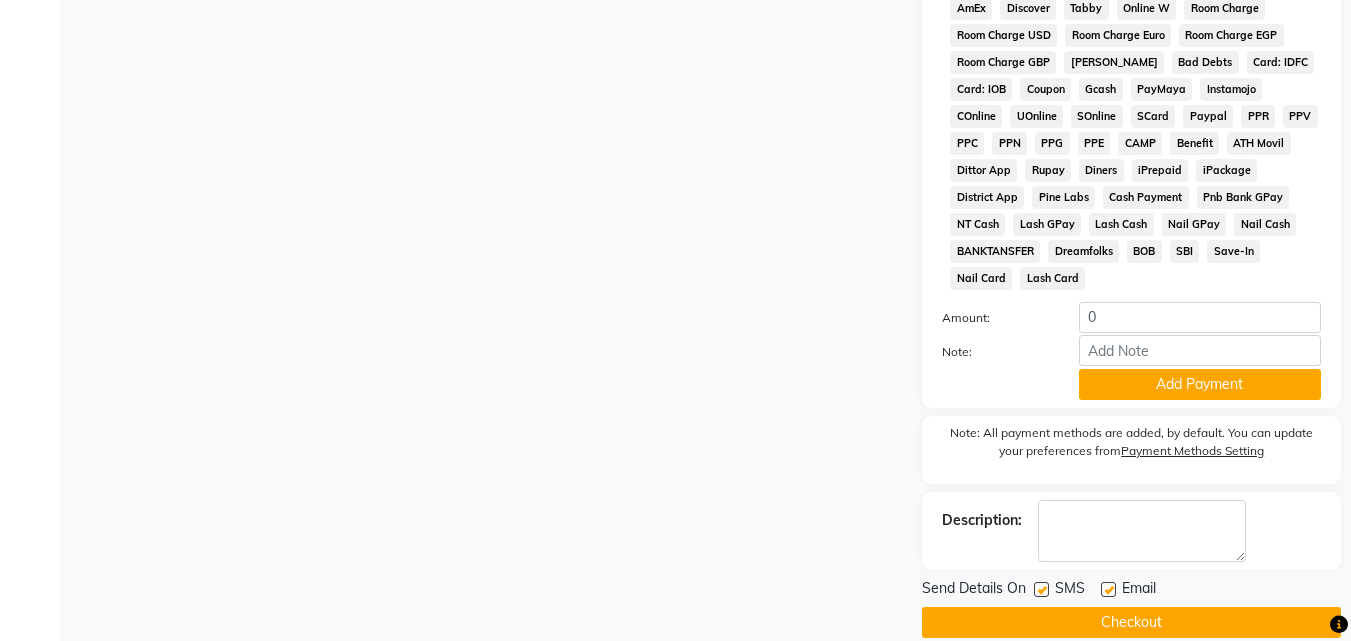 click at bounding box center (1040, 590) 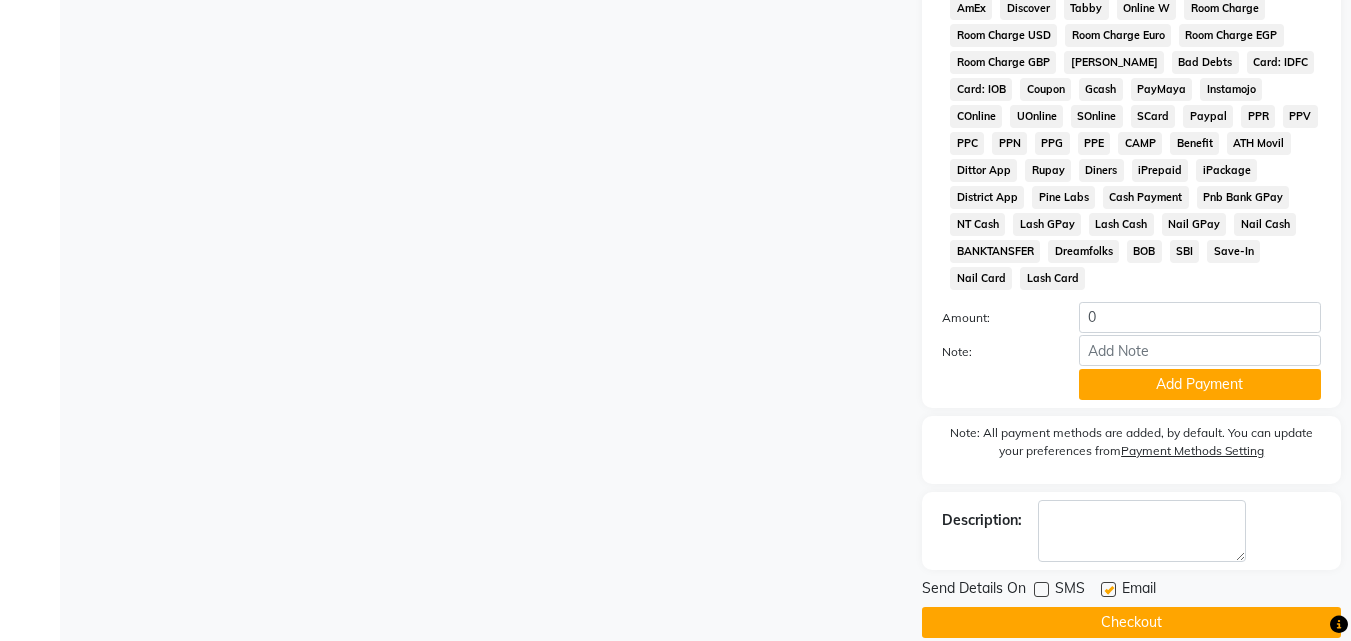 click 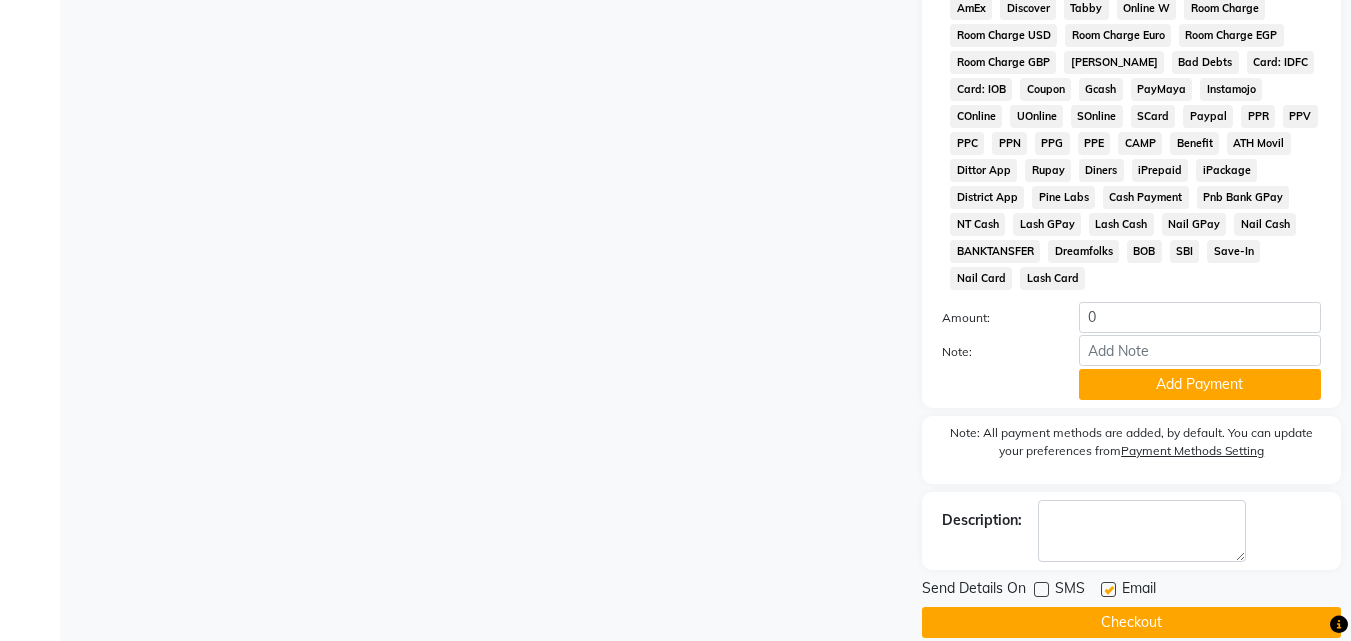 click at bounding box center (1107, 590) 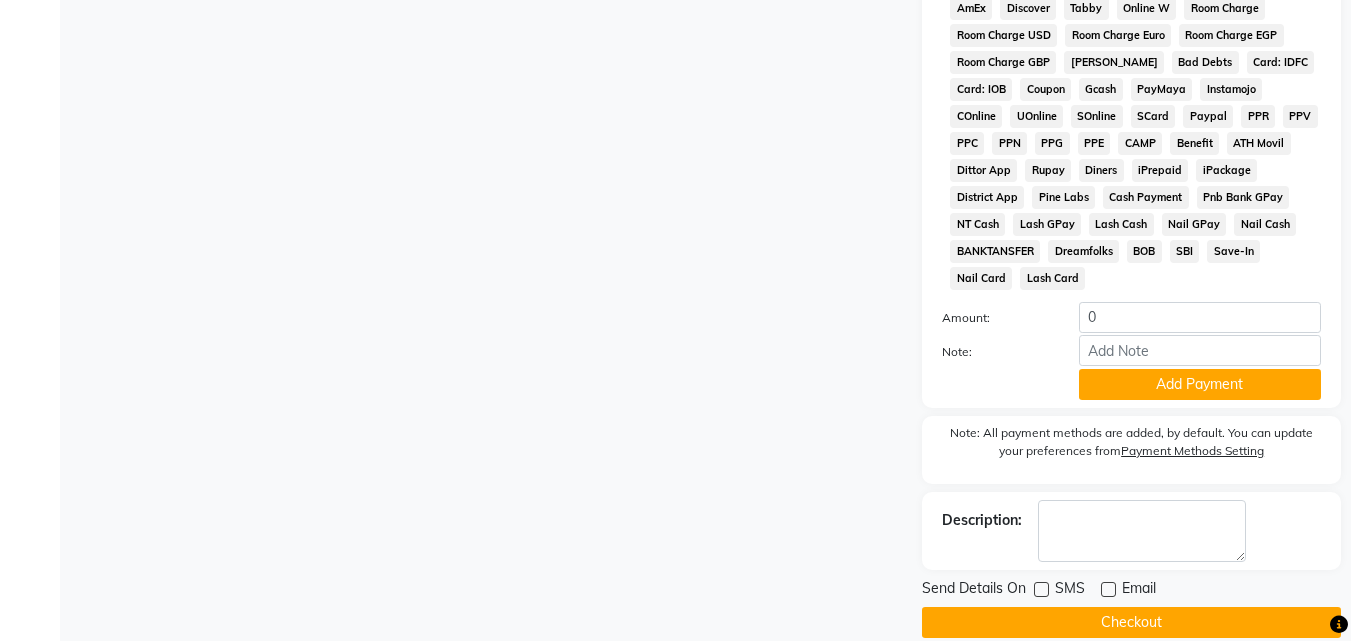 click on "Checkout" 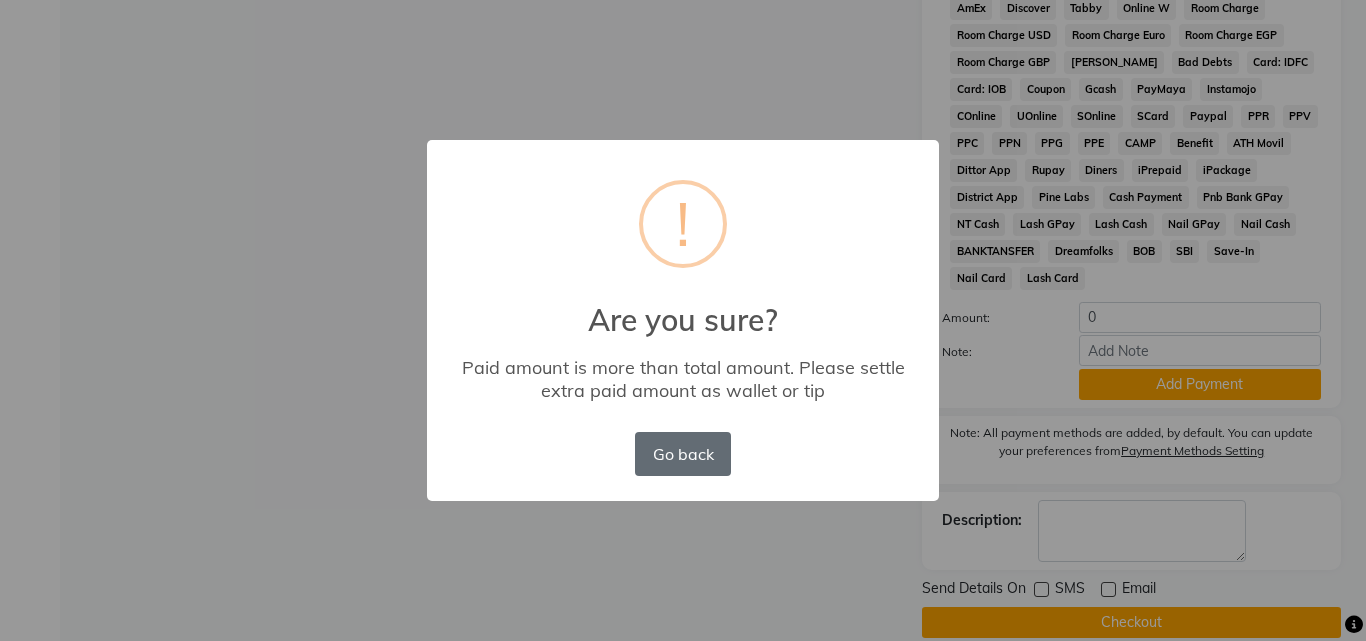 click on "Go back" at bounding box center (683, 454) 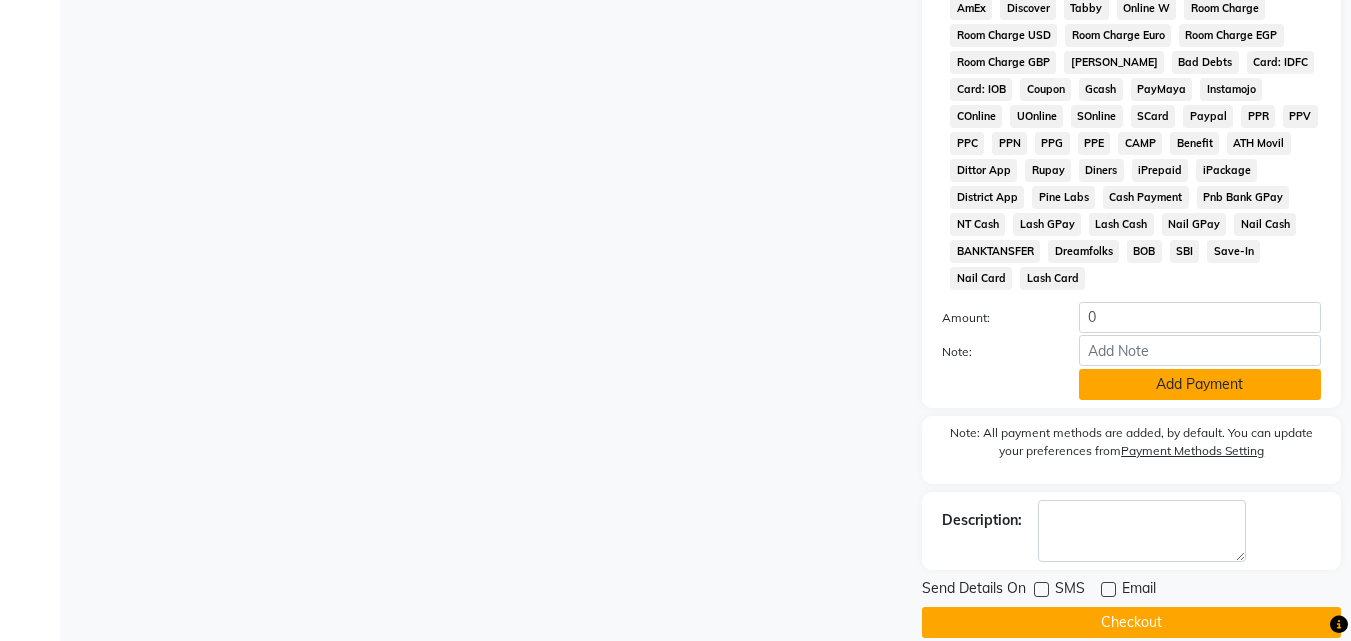 click on "Add Payment" 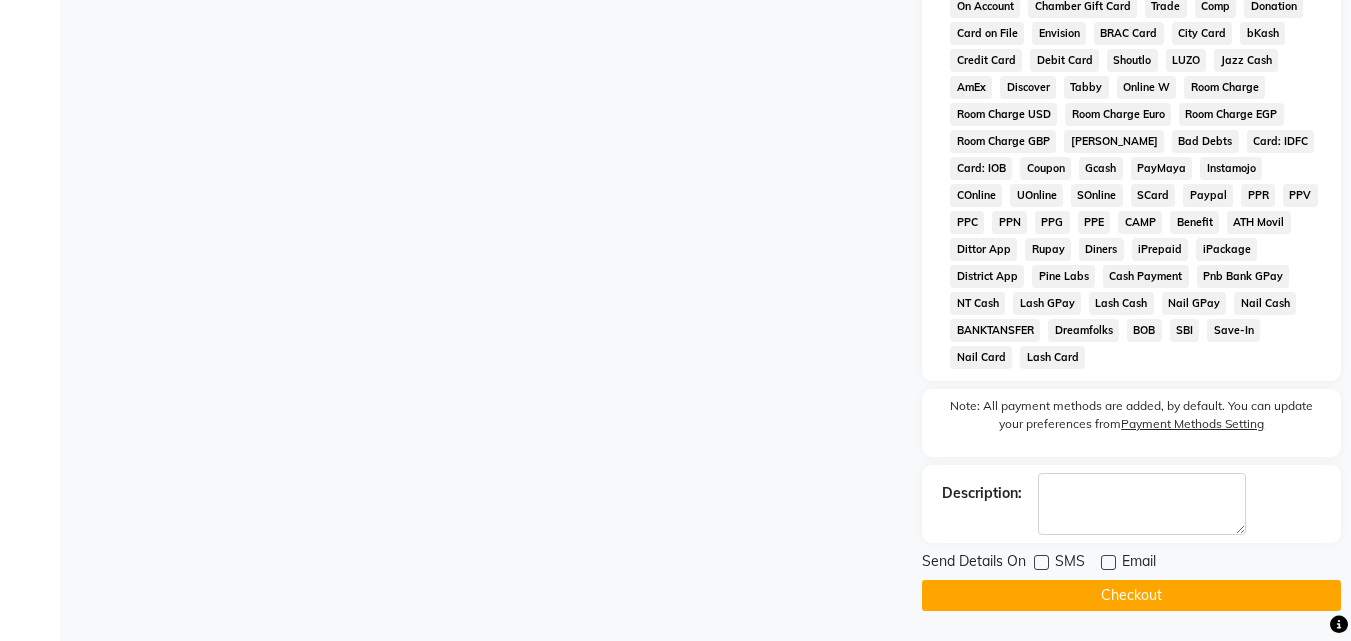 scroll, scrollTop: 868, scrollLeft: 0, axis: vertical 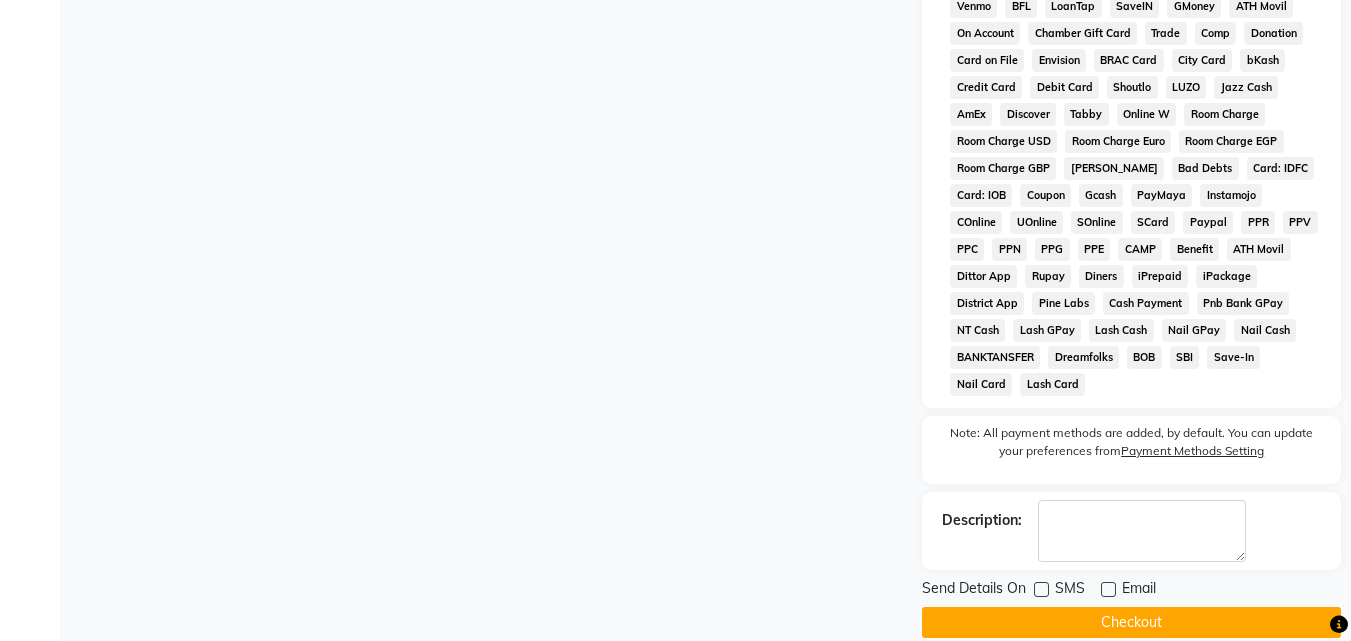 click on "Client [PHONE_NUMBER] Date [DATE] Invoice Number V/2025 V/[PHONE_NUMBER] Services Stylist Service Qty Price Disc Total Action [PERSON_NAME] Haircut Men - [PERSON_NAME] 1 150 30 F | 20 % 120 Select  Service  Product  Membership  Package Voucher Prepaid Gift Card  Select Stylist [PERSON_NAME] Ankit [PERSON_NAME] Front Desk Kriteekaa [PERSON_NAME] [PERSON_NAME] Haircut Men - [PERSON_NAME]  Color Men - [PERSON_NAME]  Total Sub Total: ₹150.00 Discount: ₹30.00 Net: ₹120.00 Total: ₹120.00 Add Tip ₹0 Payable: ₹120.00 Payments GPay ₹150.00  Paid: ₹150.00 Balance   : -₹30.00 Add to wallet Add as Tip" 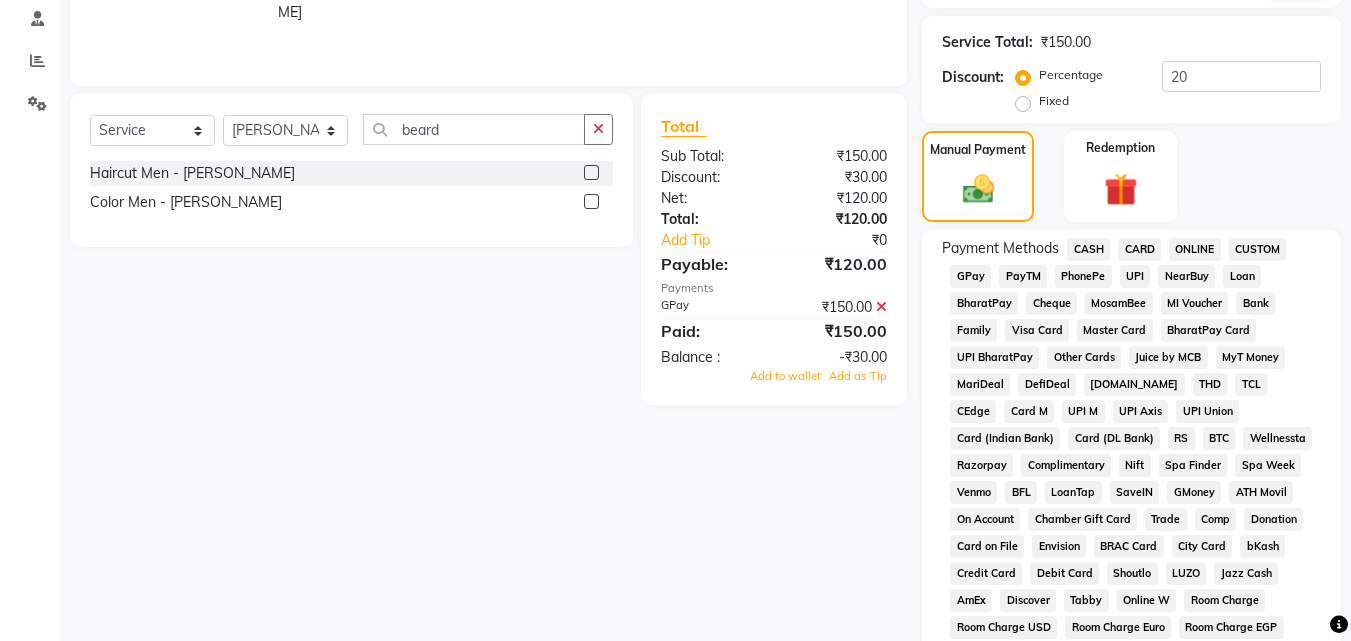 scroll, scrollTop: 388, scrollLeft: 0, axis: vertical 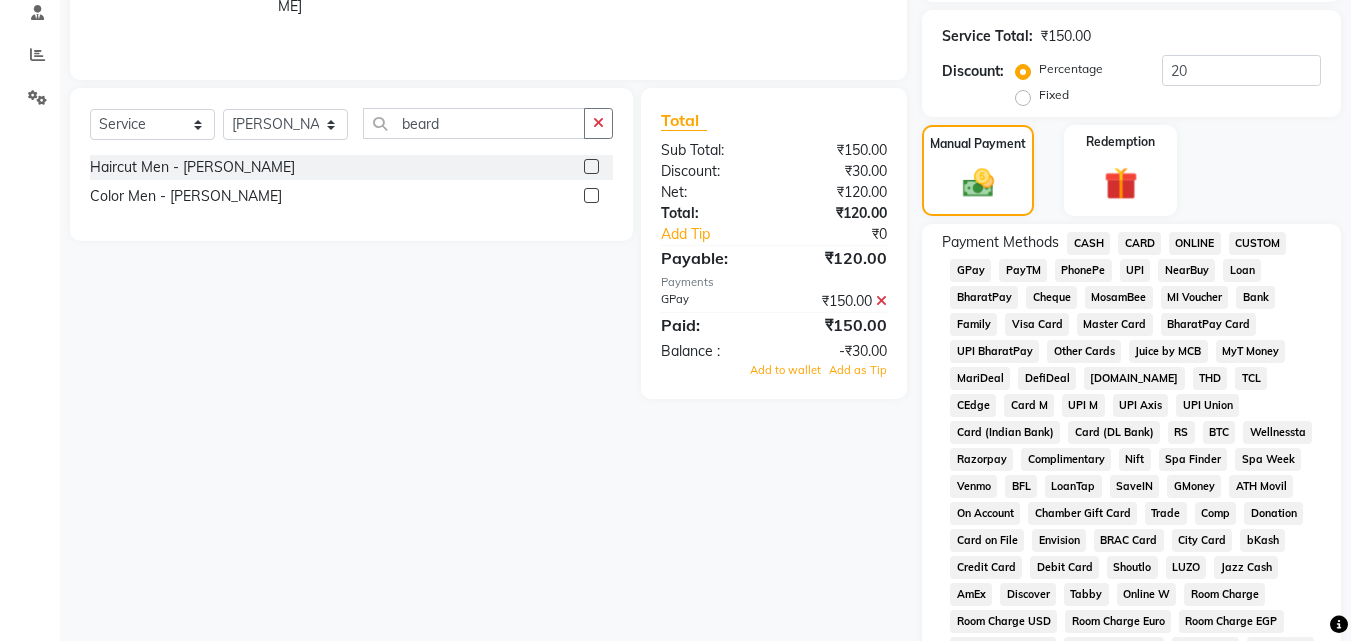 click 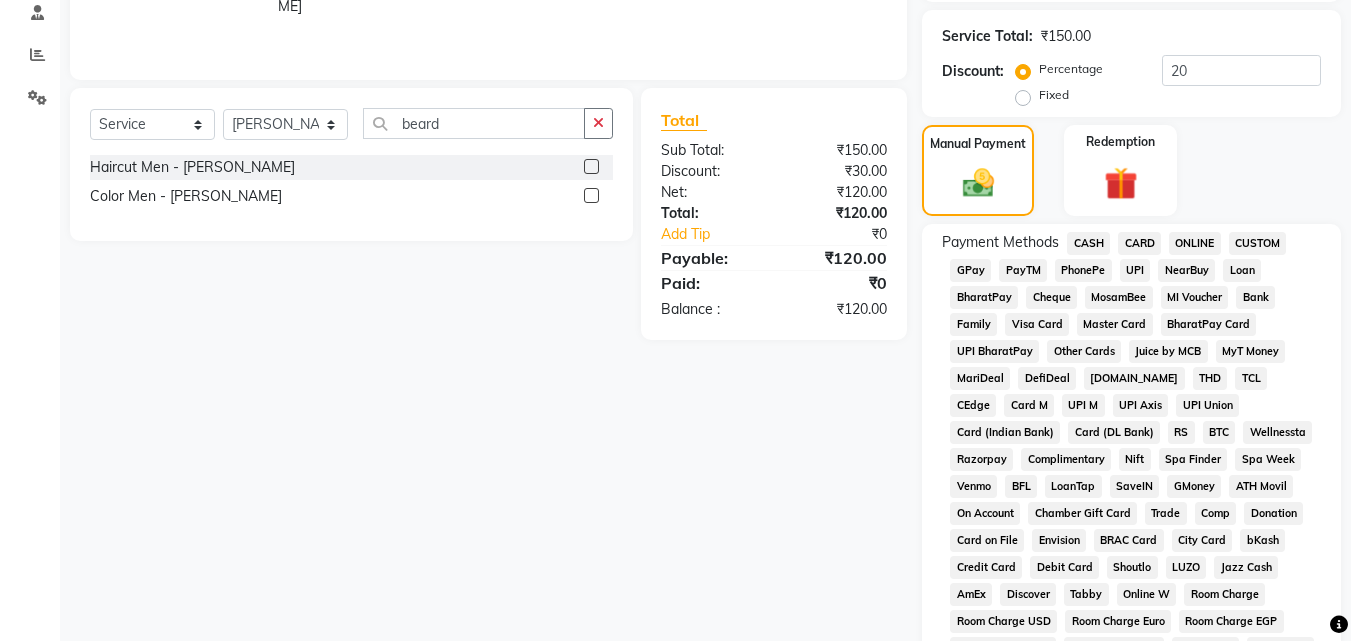 click on "GPay" 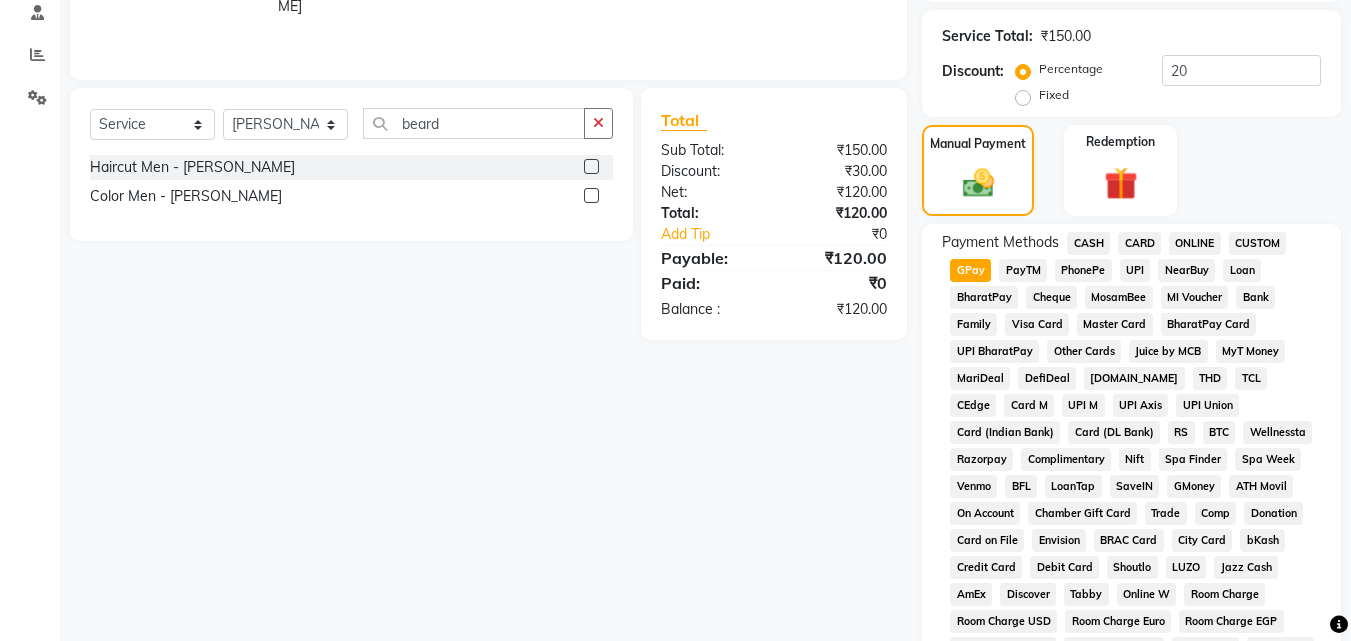 click on "Client [PHONE_NUMBER] Date [DATE] Invoice Number V/2025 V/[PHONE_NUMBER] Services Stylist Service Qty Price Disc Total Action [PERSON_NAME] Haircut Men - [PERSON_NAME] 1 150 30 F | 20 % 120 Select  Service  Product  Membership  Package Voucher Prepaid Gift Card  Select Stylist [PERSON_NAME] Ankit [PERSON_NAME] Front Desk Kriteekaa [PERSON_NAME] [PERSON_NAME] Haircut Men - [PERSON_NAME]  Color Men - [PERSON_NAME]  Total Sub Total: ₹150.00 Discount: ₹30.00 Net: ₹120.00 Total: ₹120.00 Add Tip ₹0 Payable: ₹120.00 Paid: ₹0 Balance   : ₹120.00" 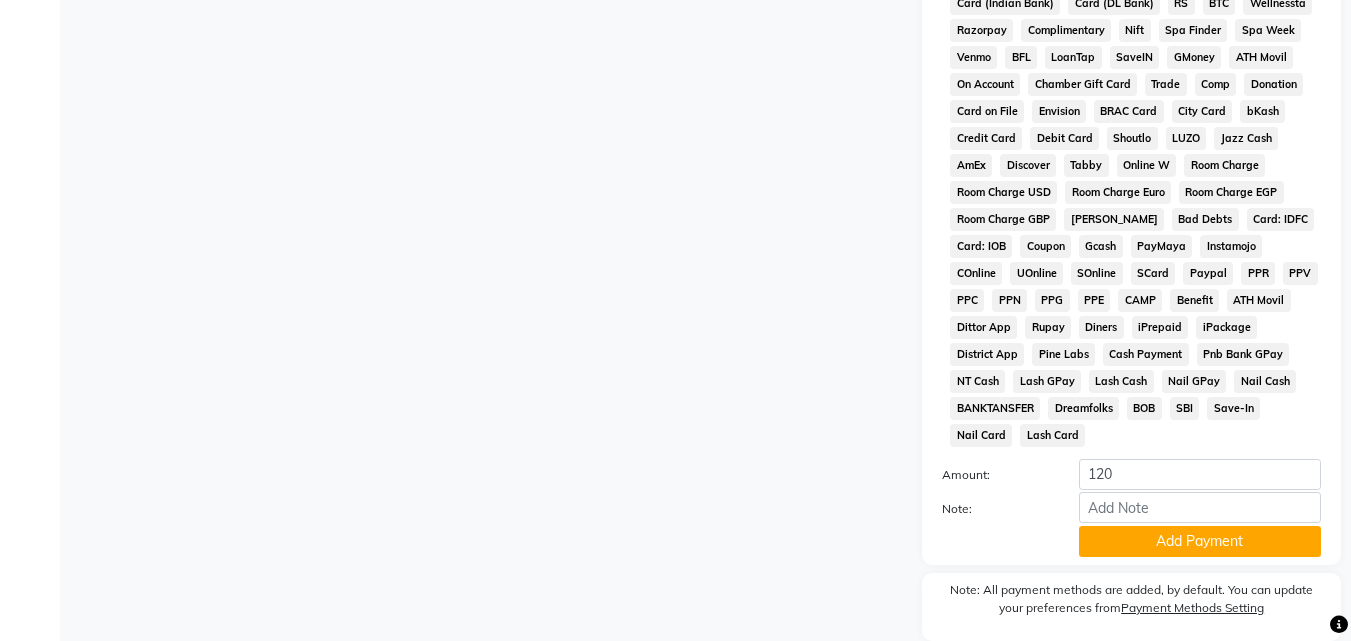 scroll, scrollTop: 861, scrollLeft: 0, axis: vertical 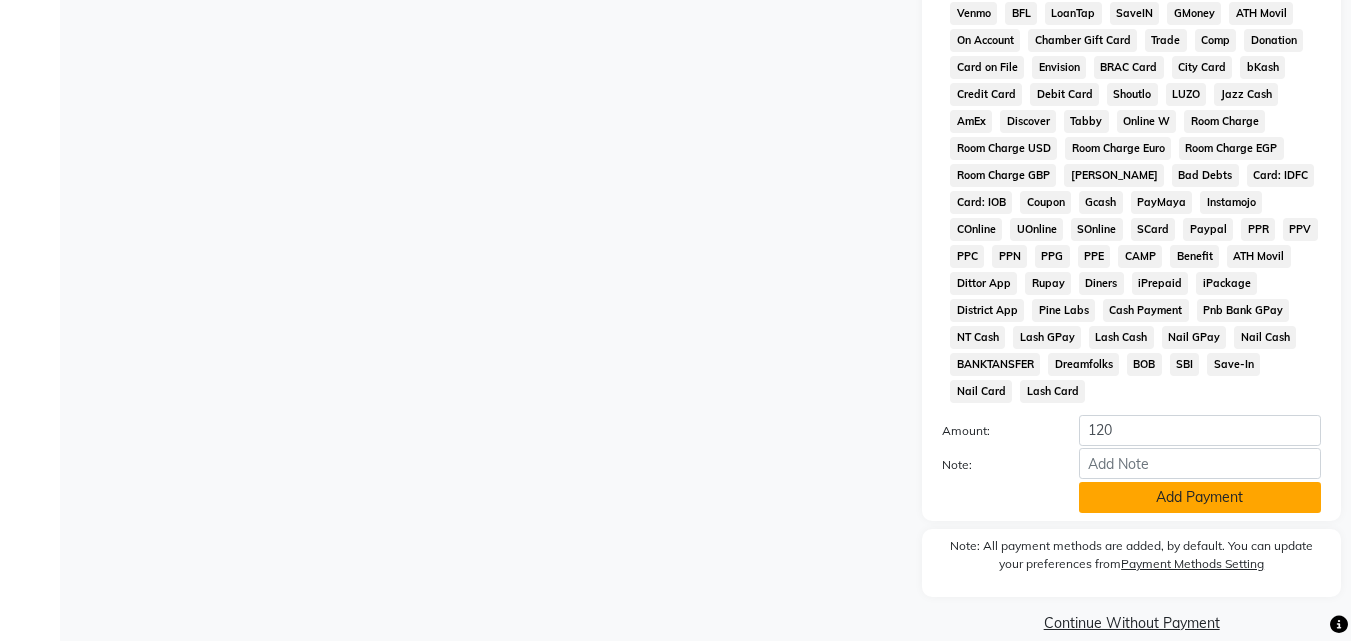 click on "Add Payment" 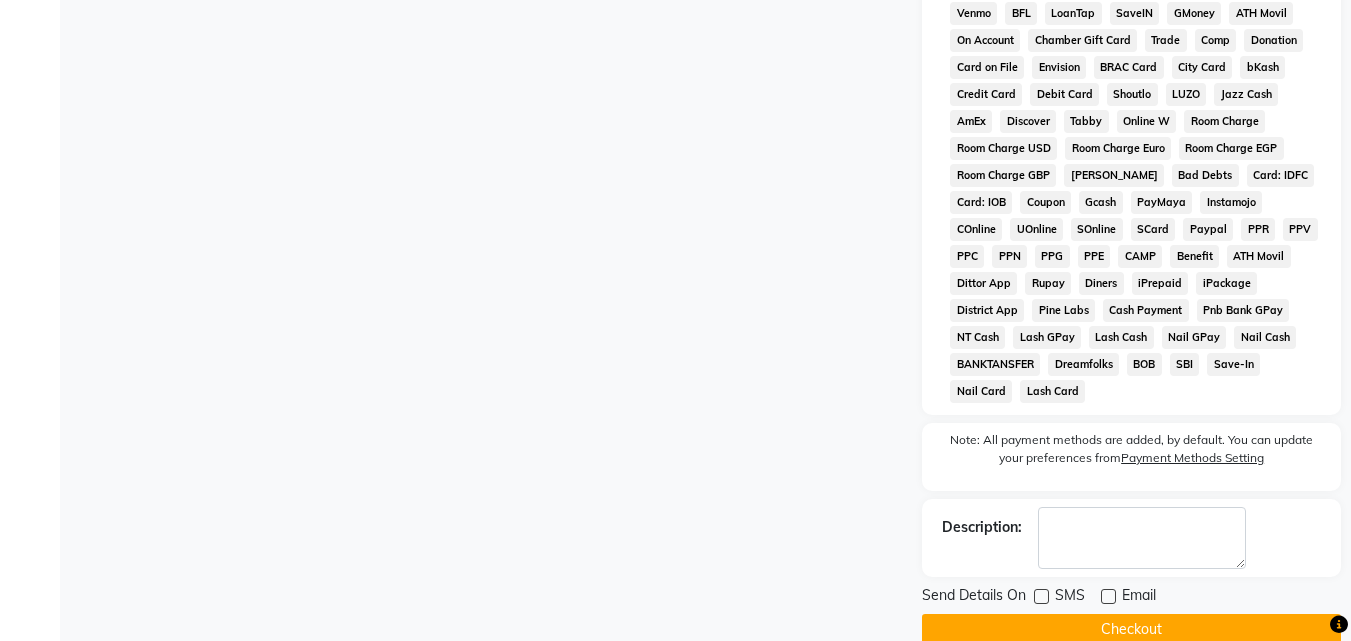 click on "Checkout" 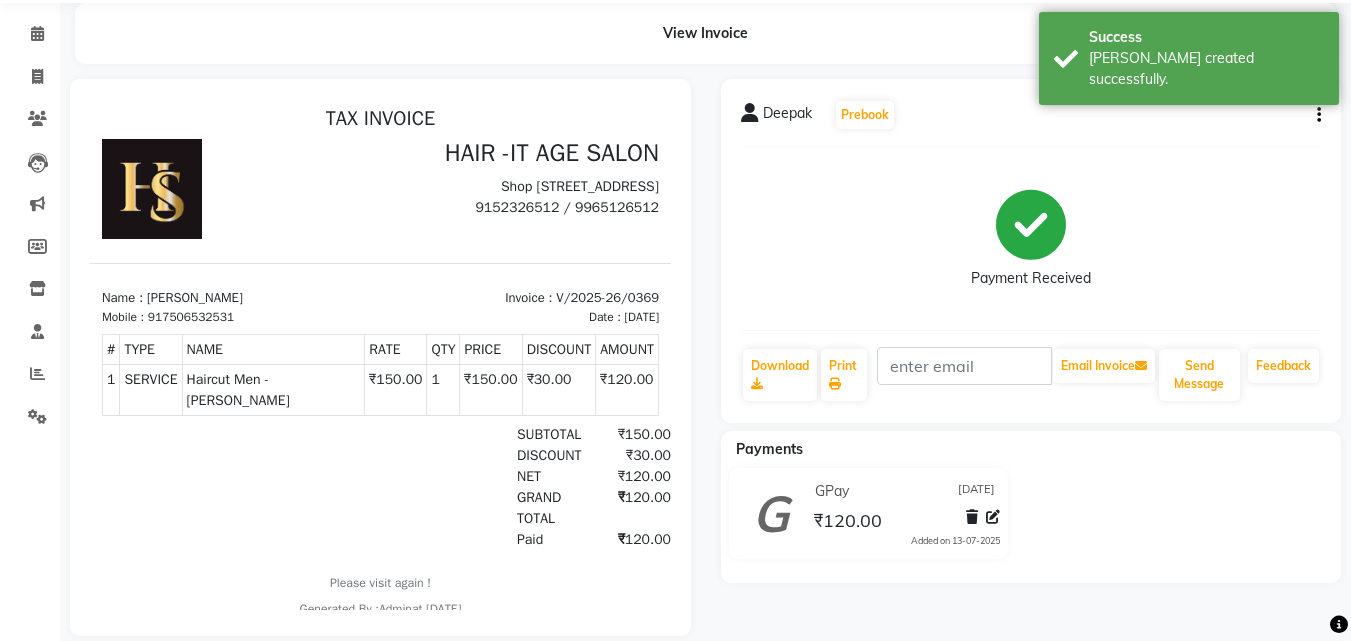 scroll, scrollTop: 0, scrollLeft: 0, axis: both 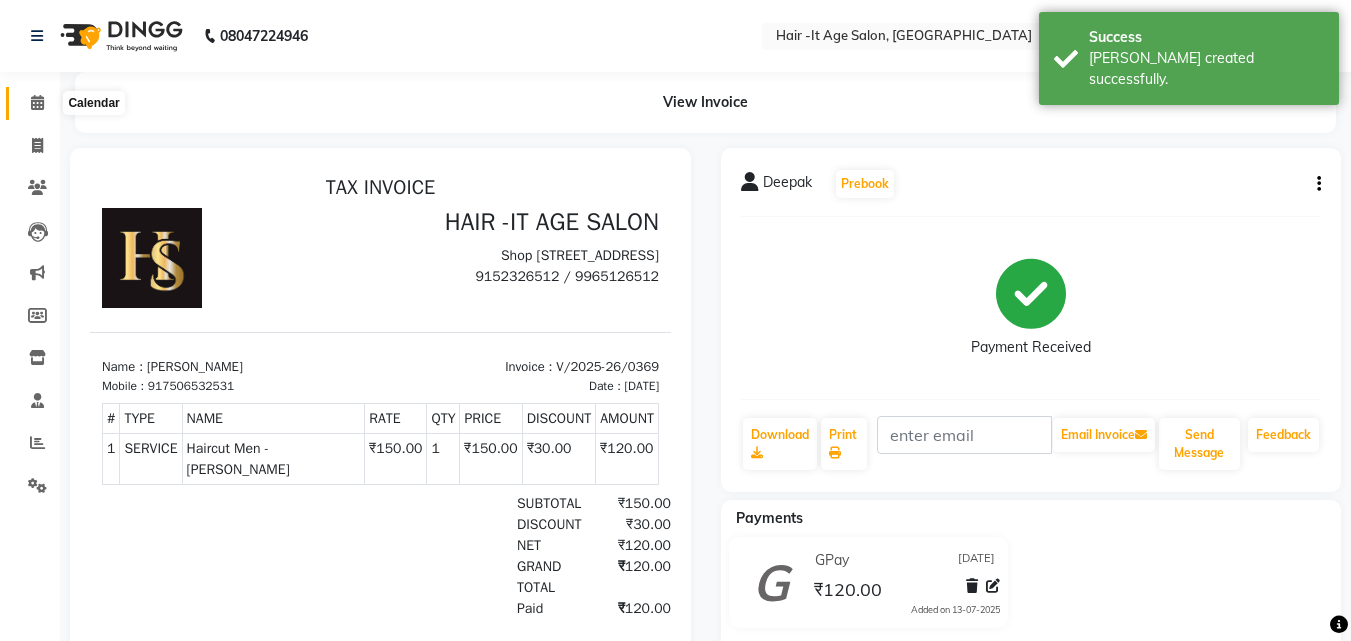 click 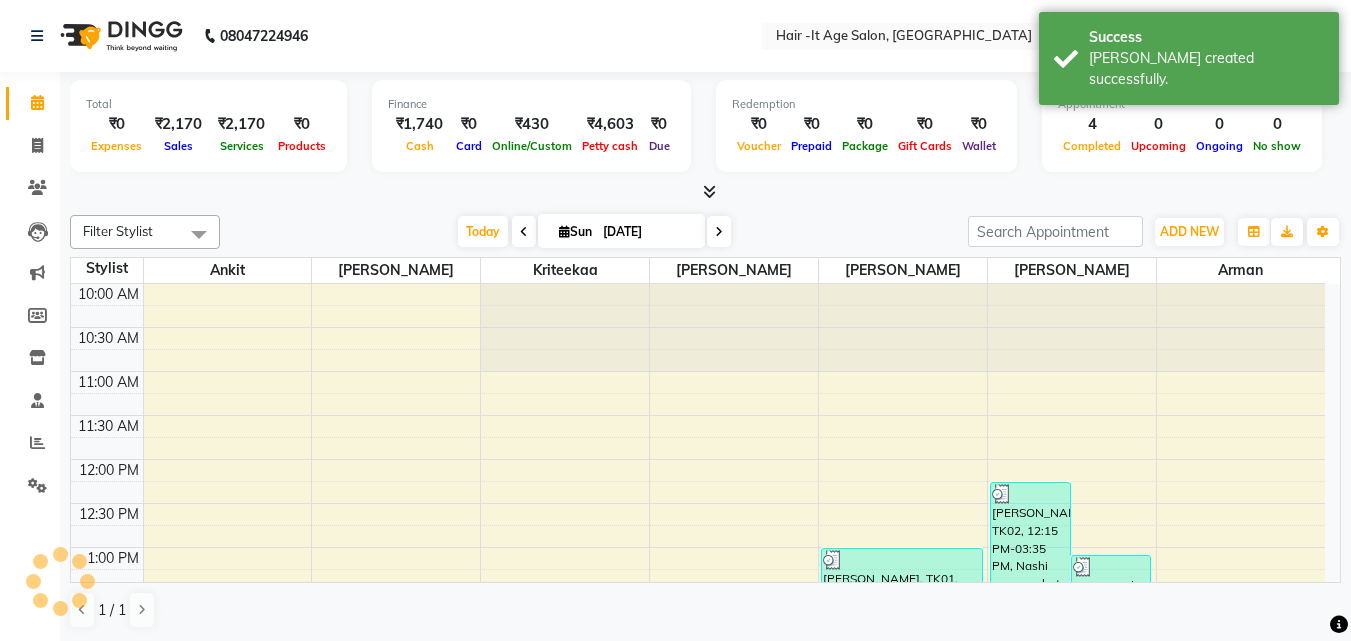 scroll, scrollTop: 0, scrollLeft: 0, axis: both 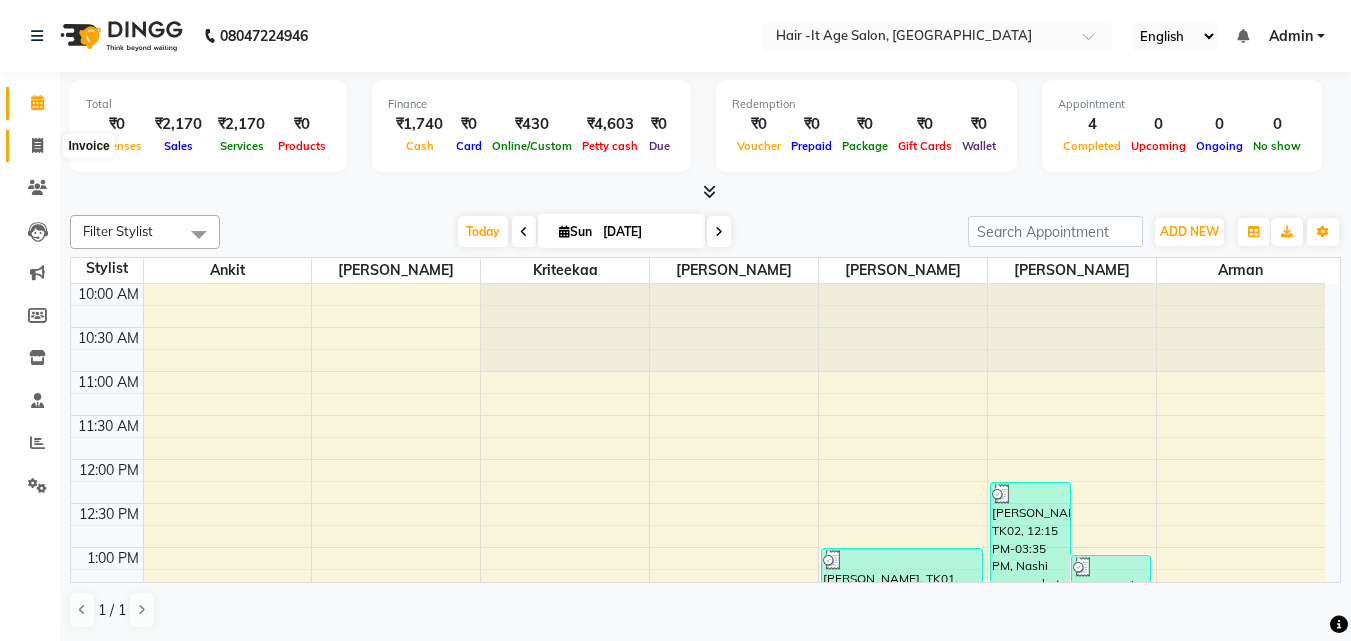 click 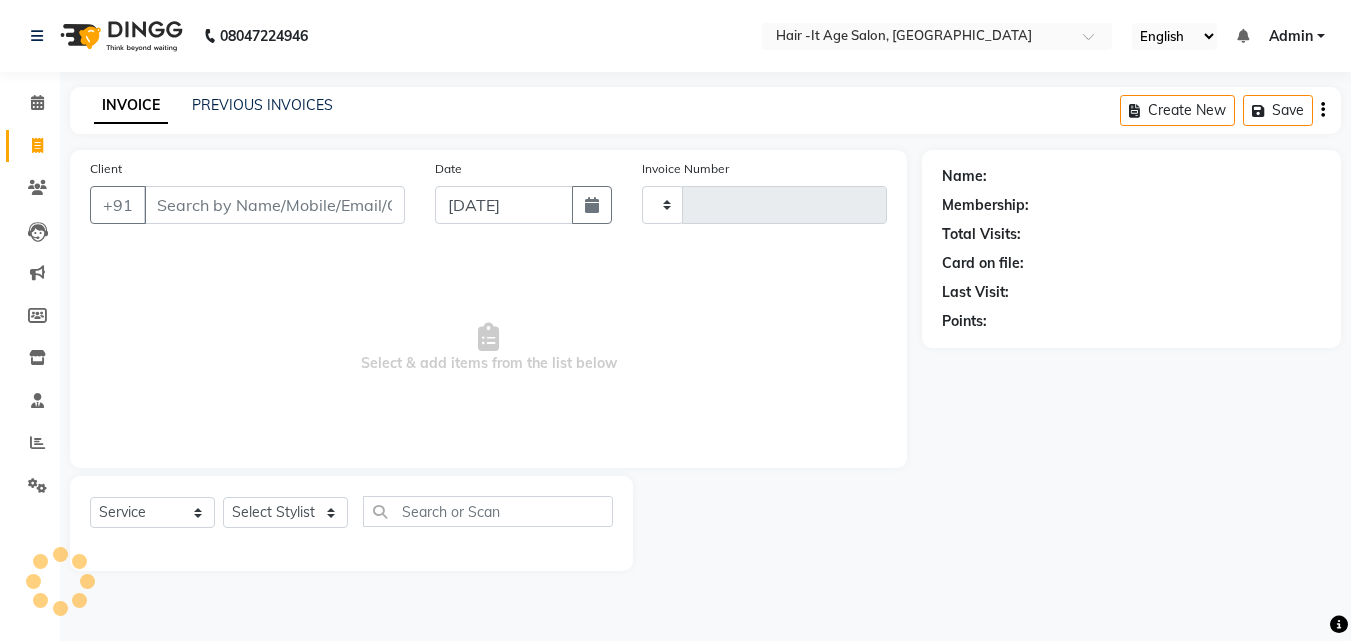 type on "0370" 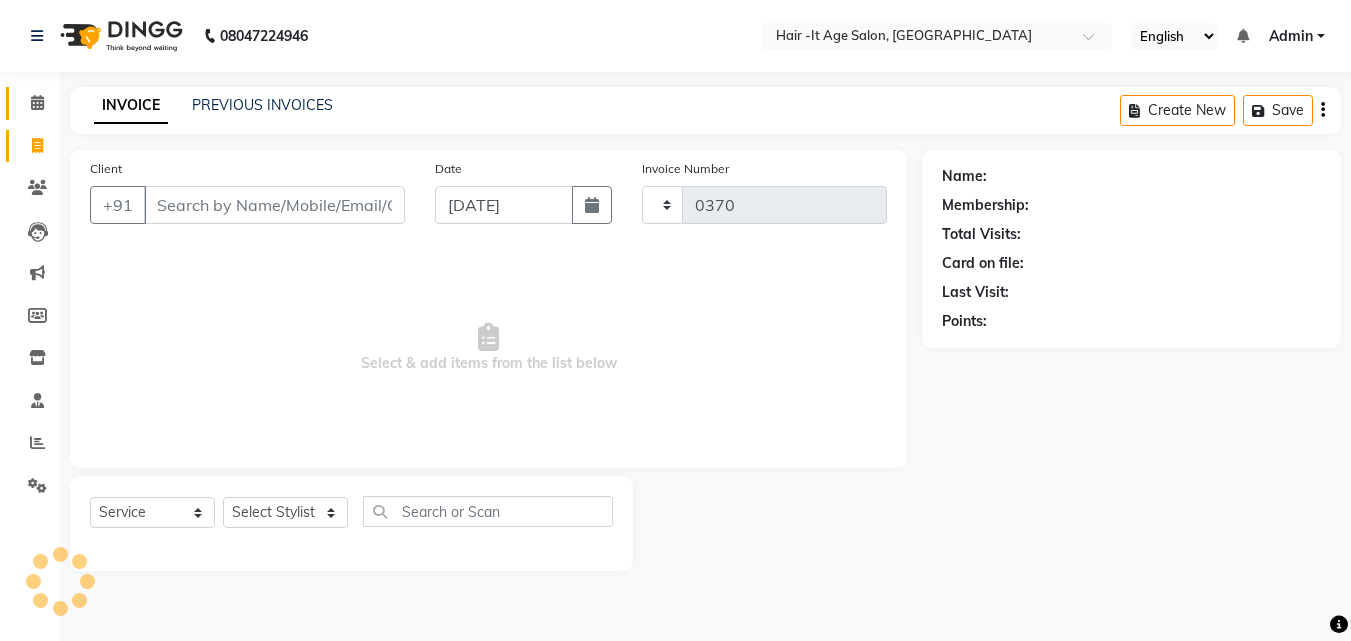 select on "6618" 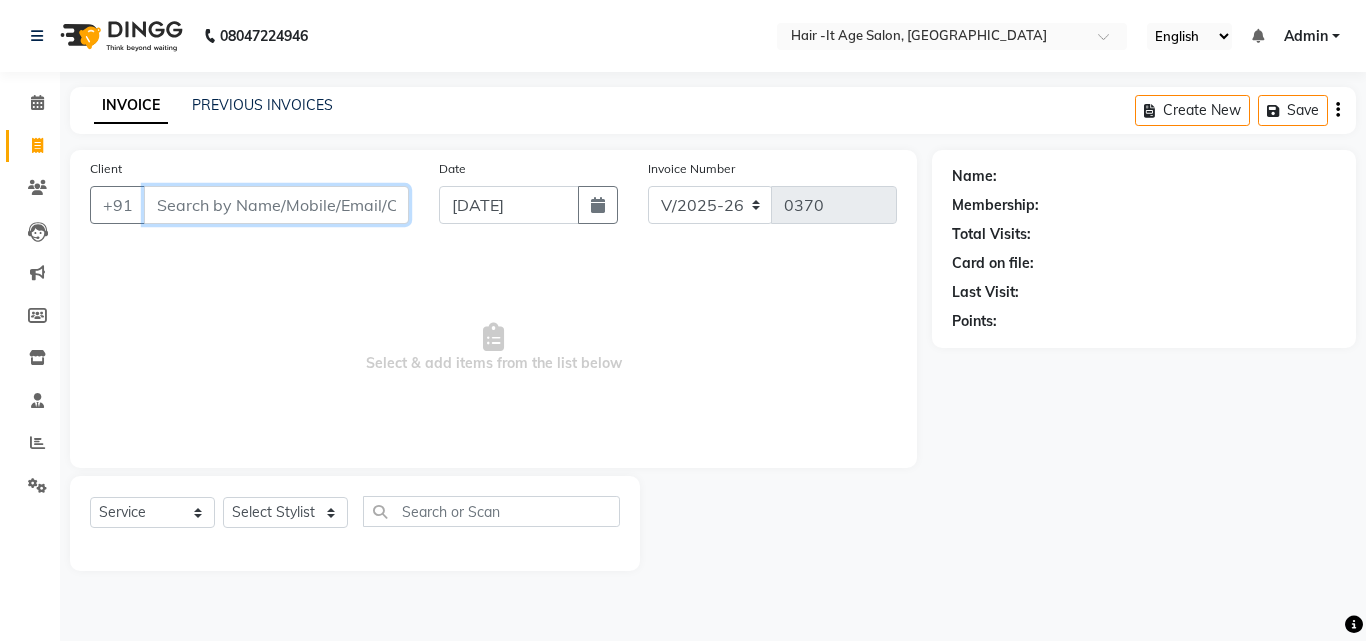 click on "Client" at bounding box center (276, 205) 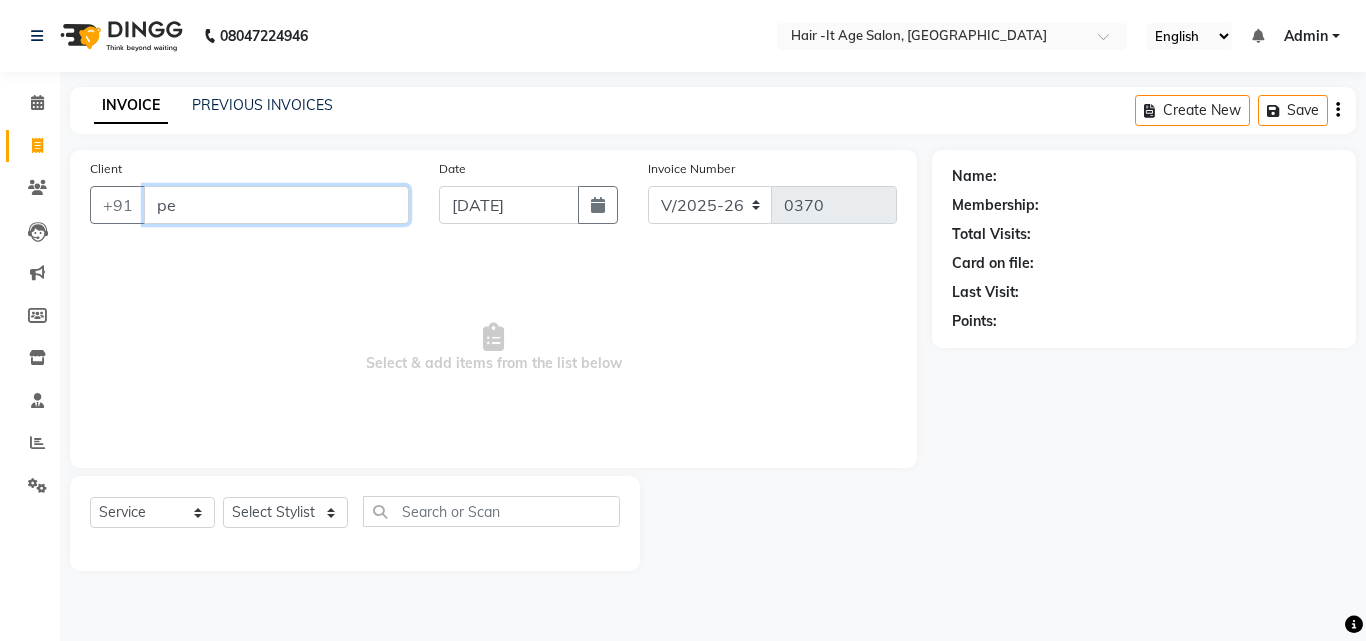 type on "p" 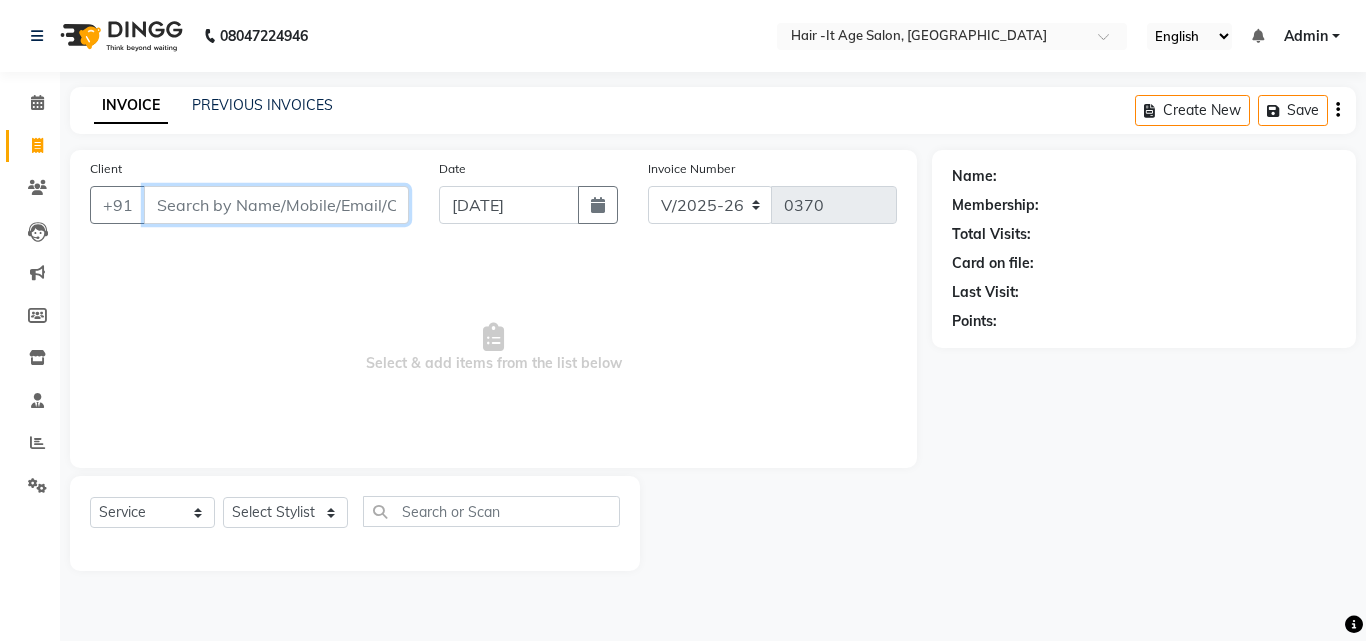 click on "Client" at bounding box center [276, 205] 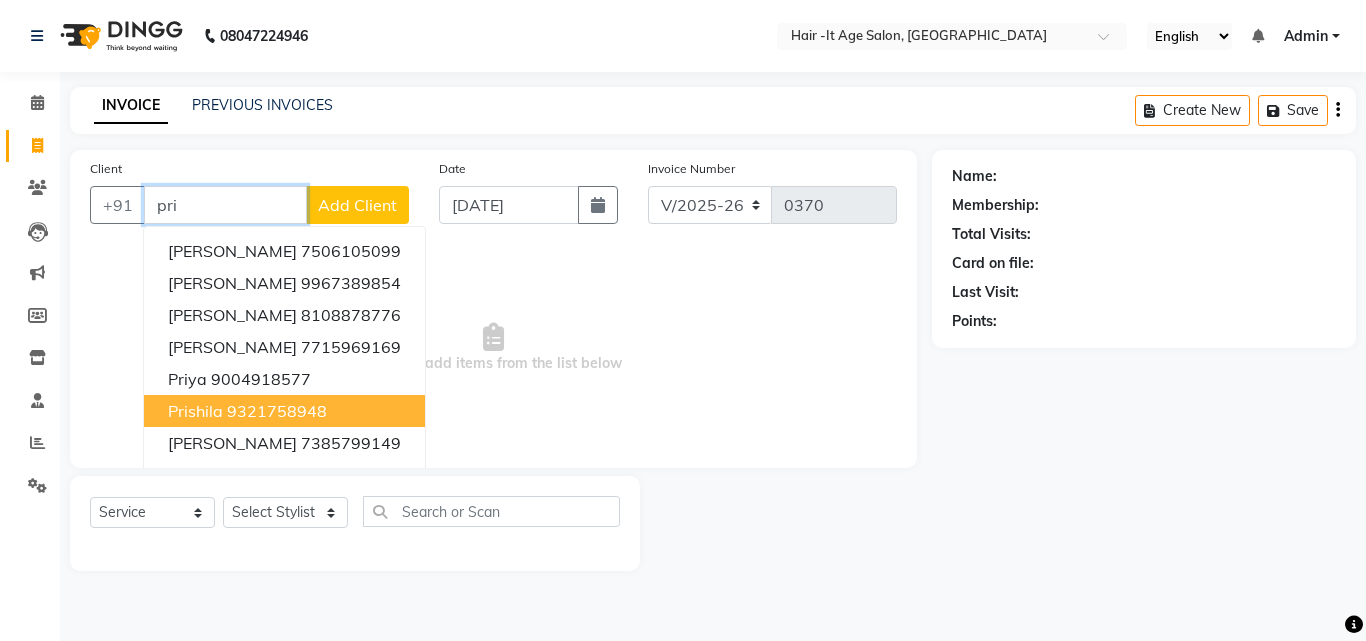 click on "9321758948" at bounding box center (277, 411) 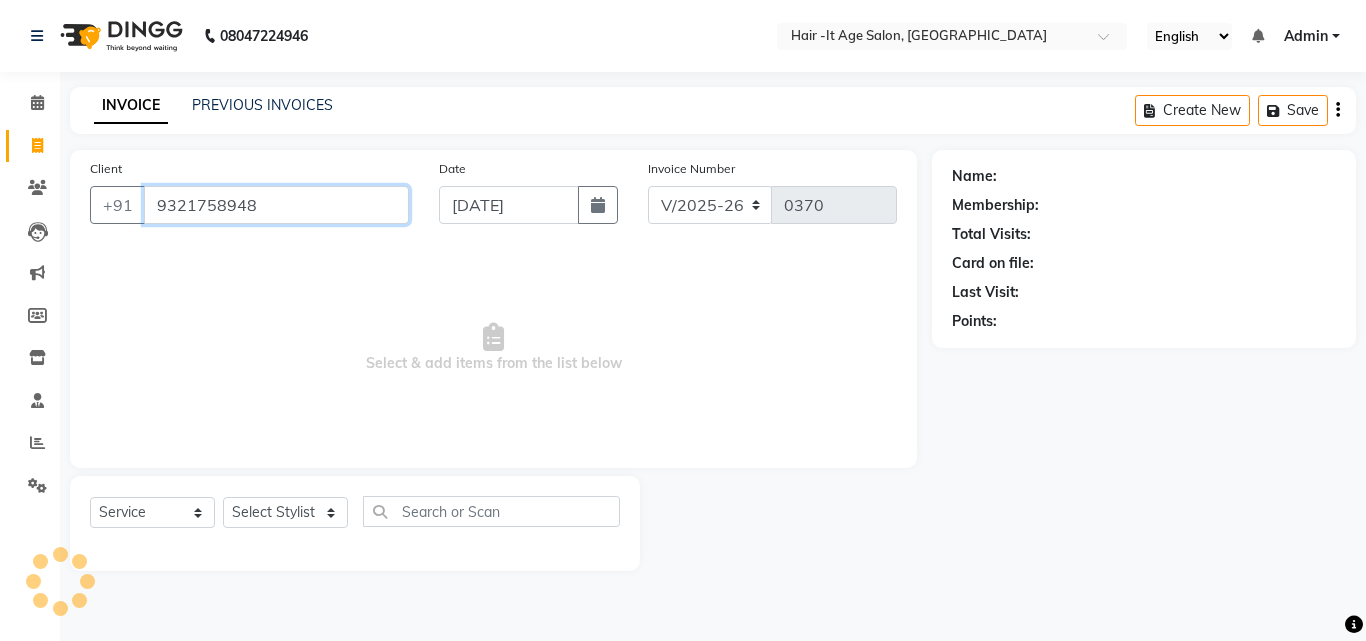 type on "9321758948" 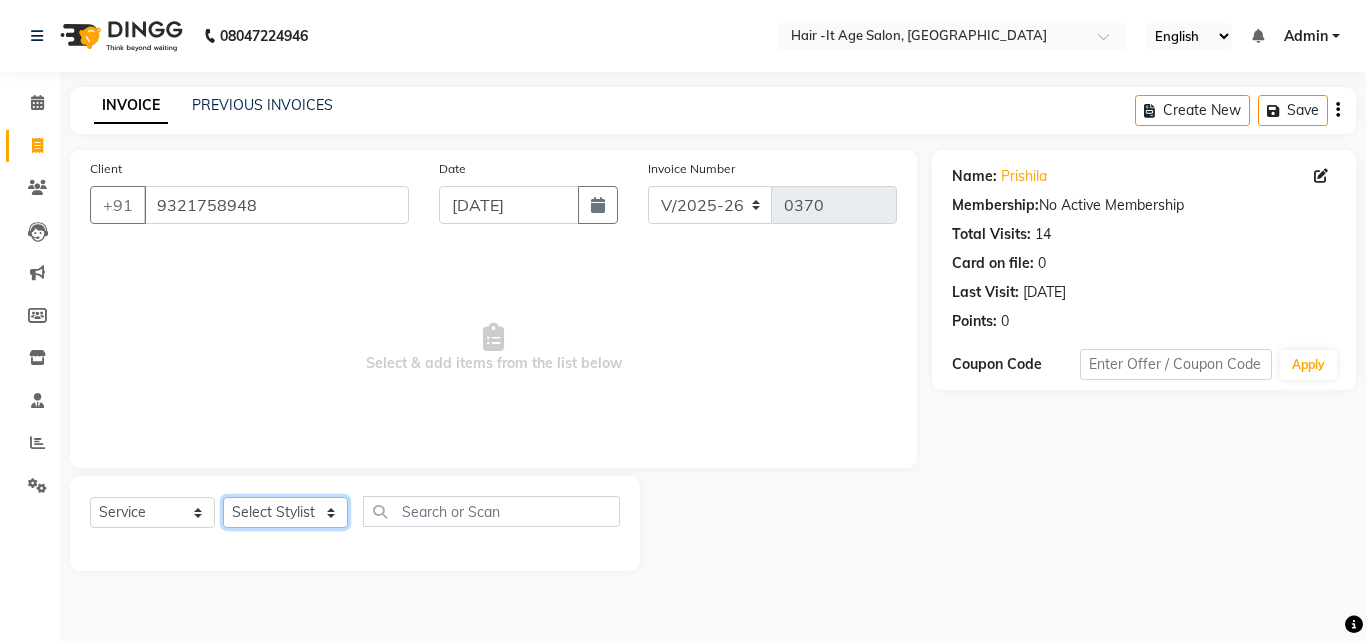 click on "Select Stylist [PERSON_NAME] Ankit [PERSON_NAME] Front Desk Kriteekaa [PERSON_NAME]" 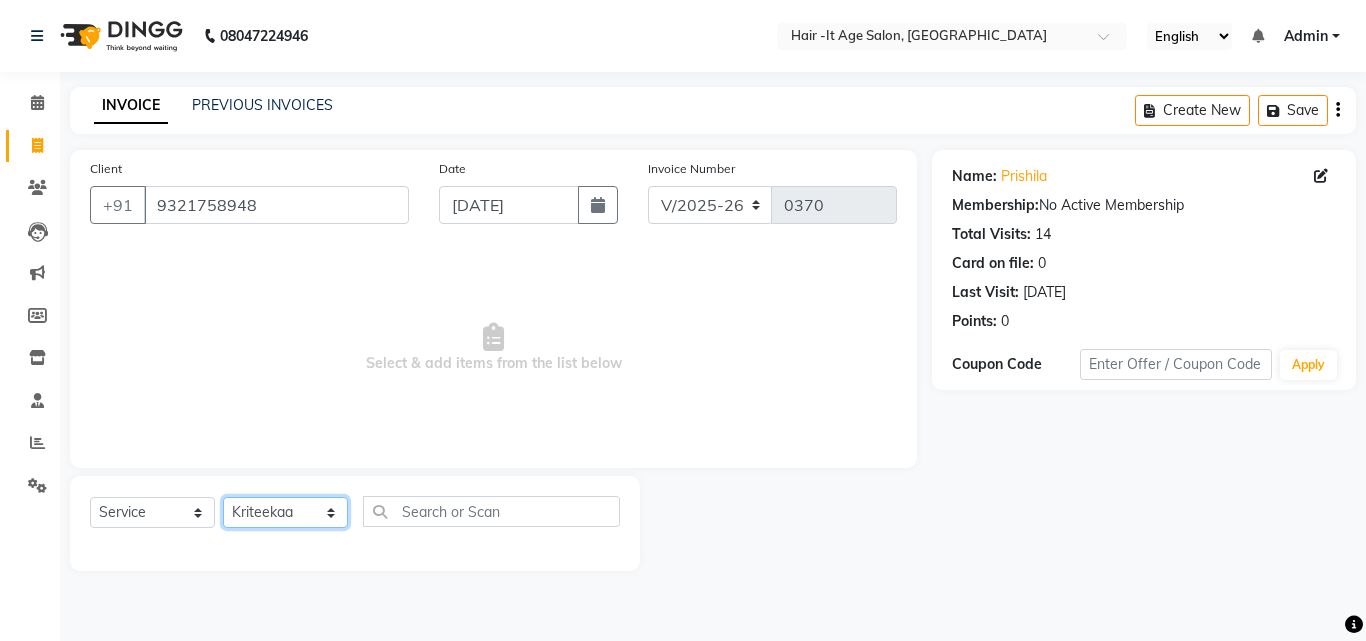 click on "Select Stylist [PERSON_NAME] Ankit [PERSON_NAME] Front Desk Kriteekaa [PERSON_NAME]" 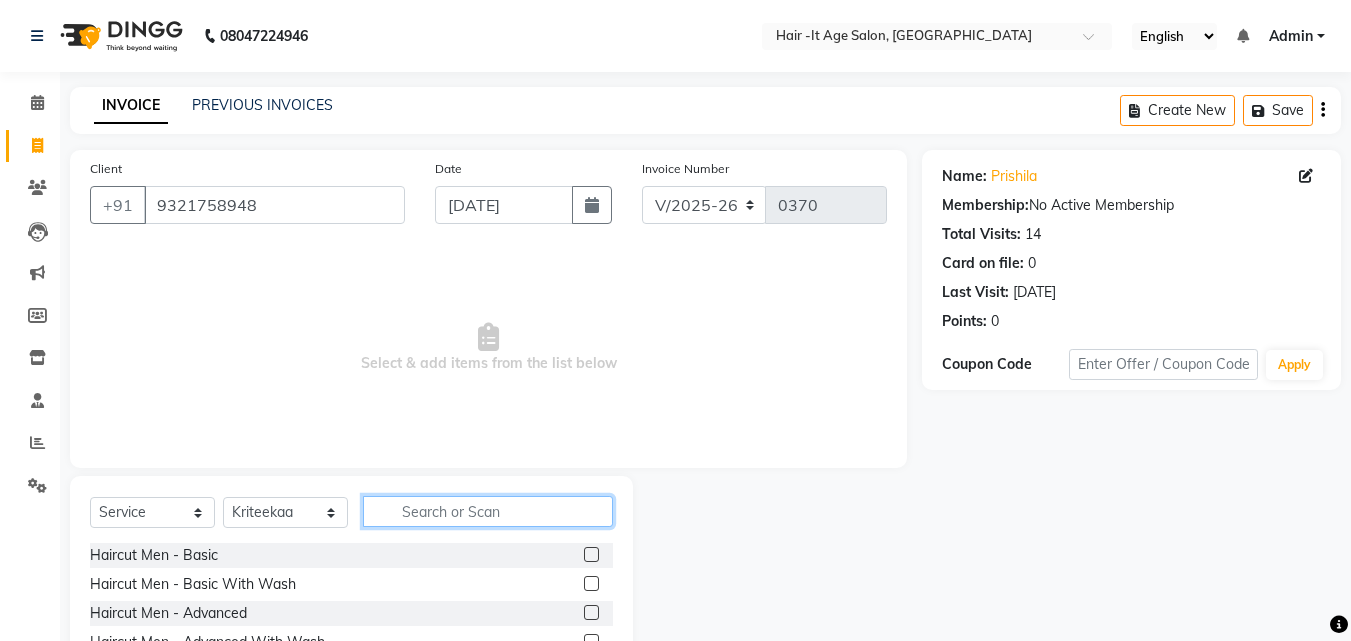 click 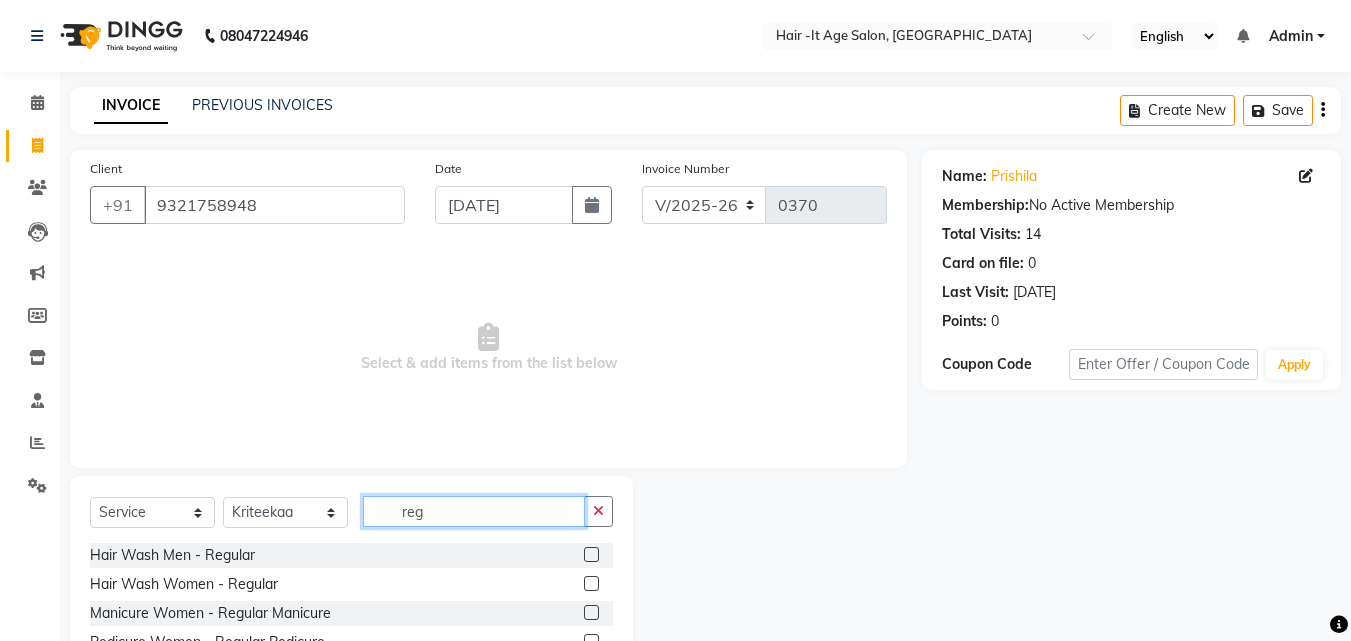 type on "reg" 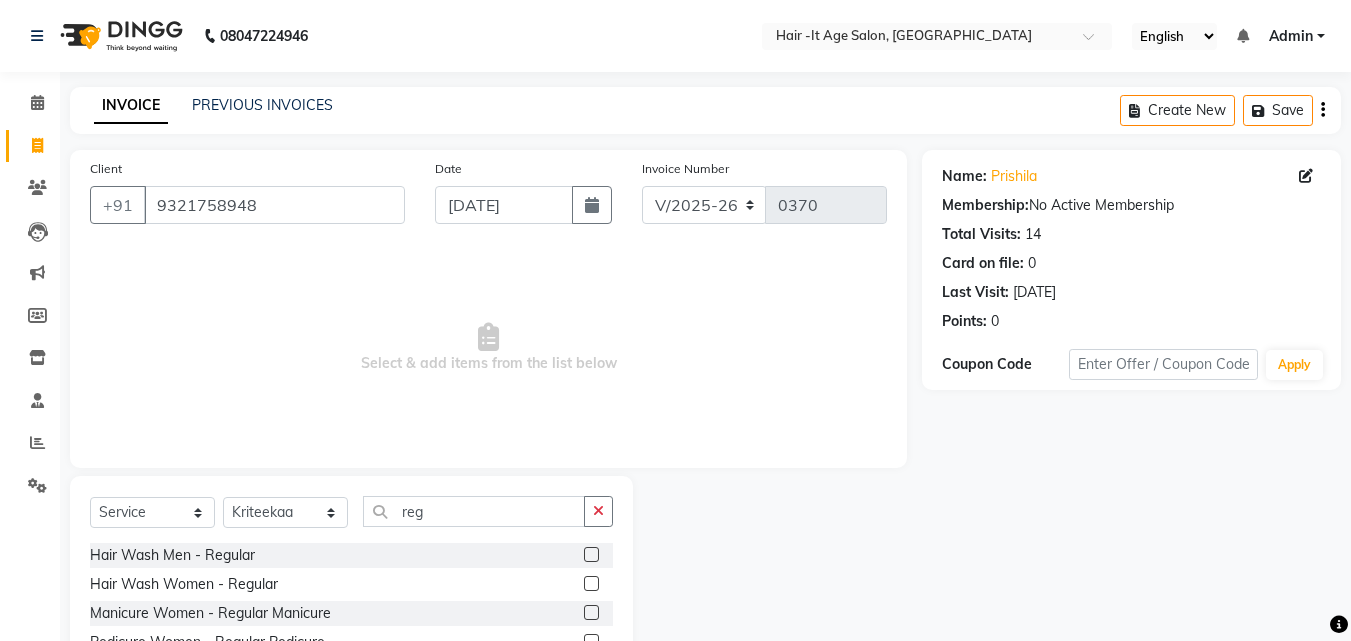 click 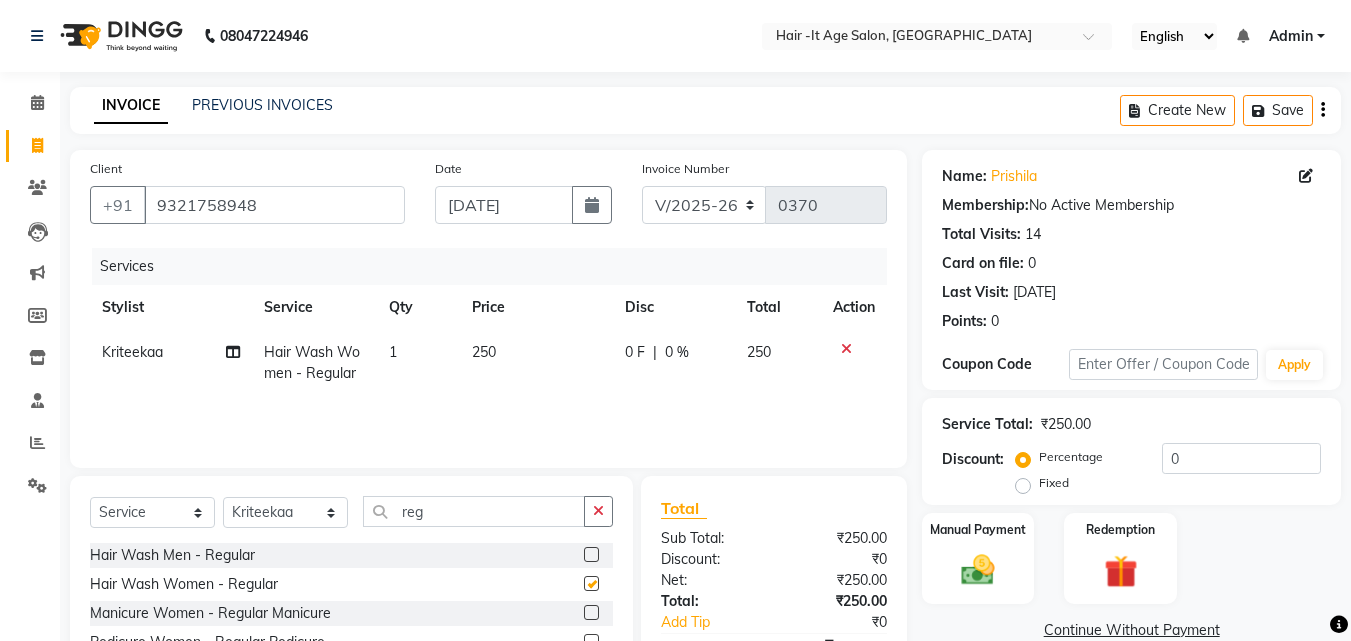 checkbox on "false" 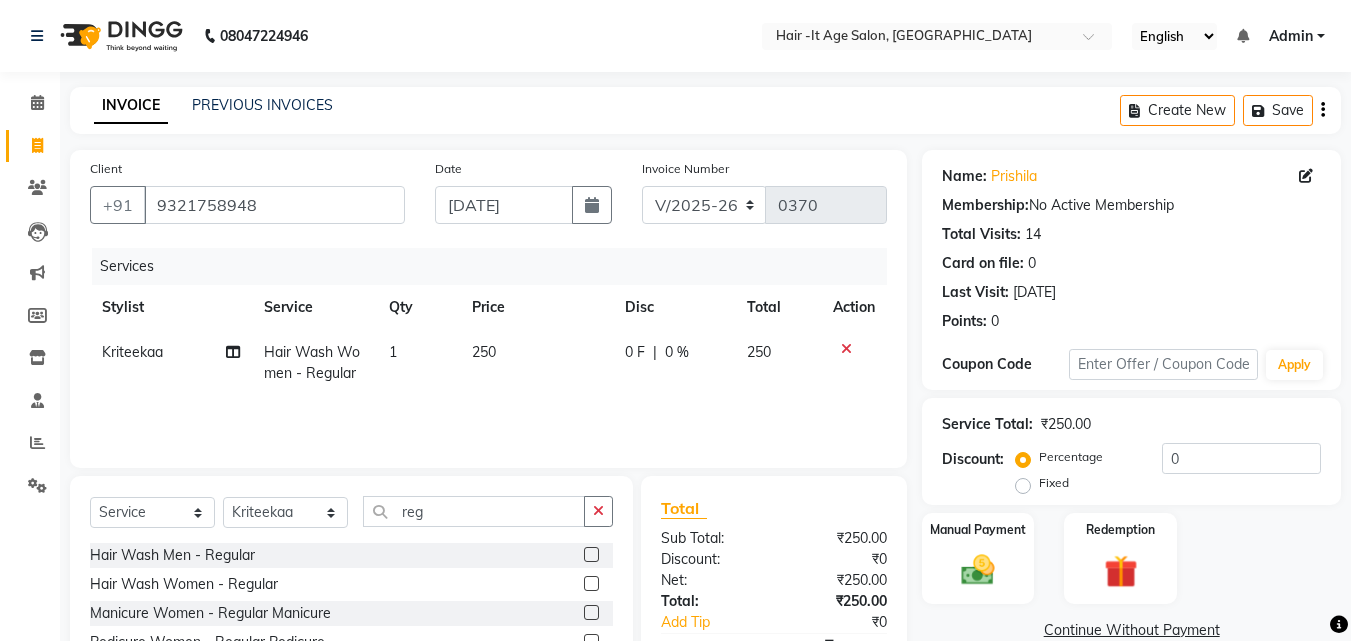 click on "250" 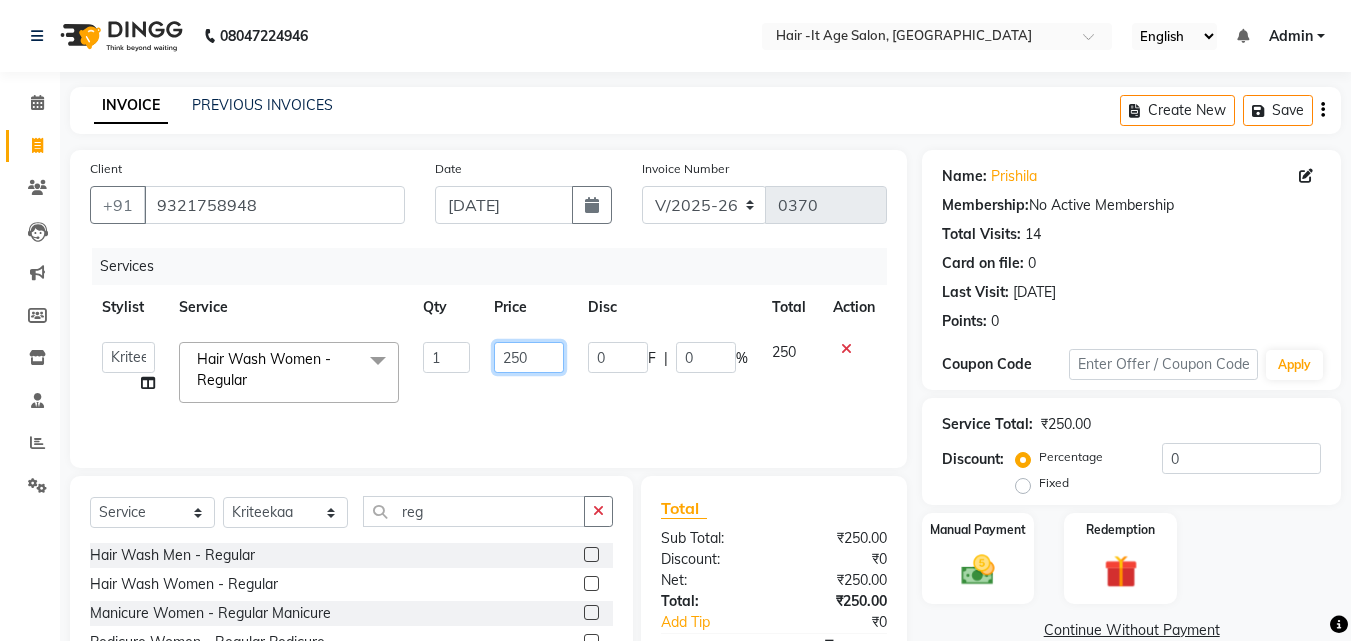 click on "250" 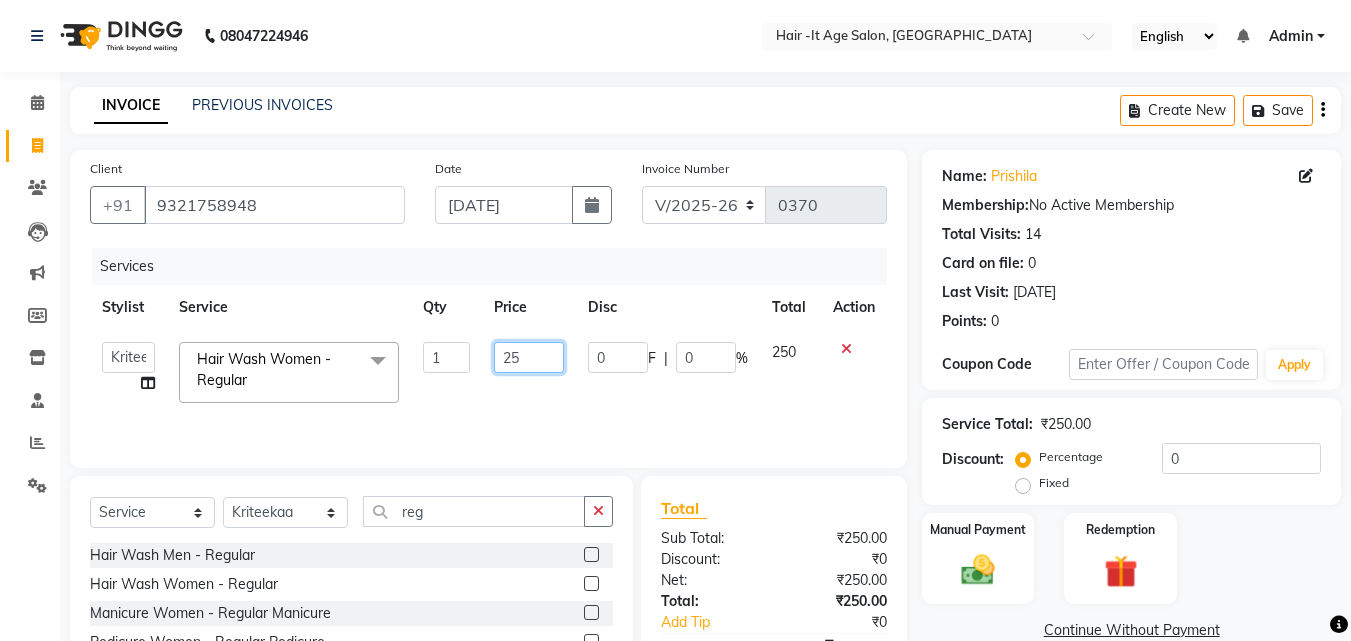 type on "2" 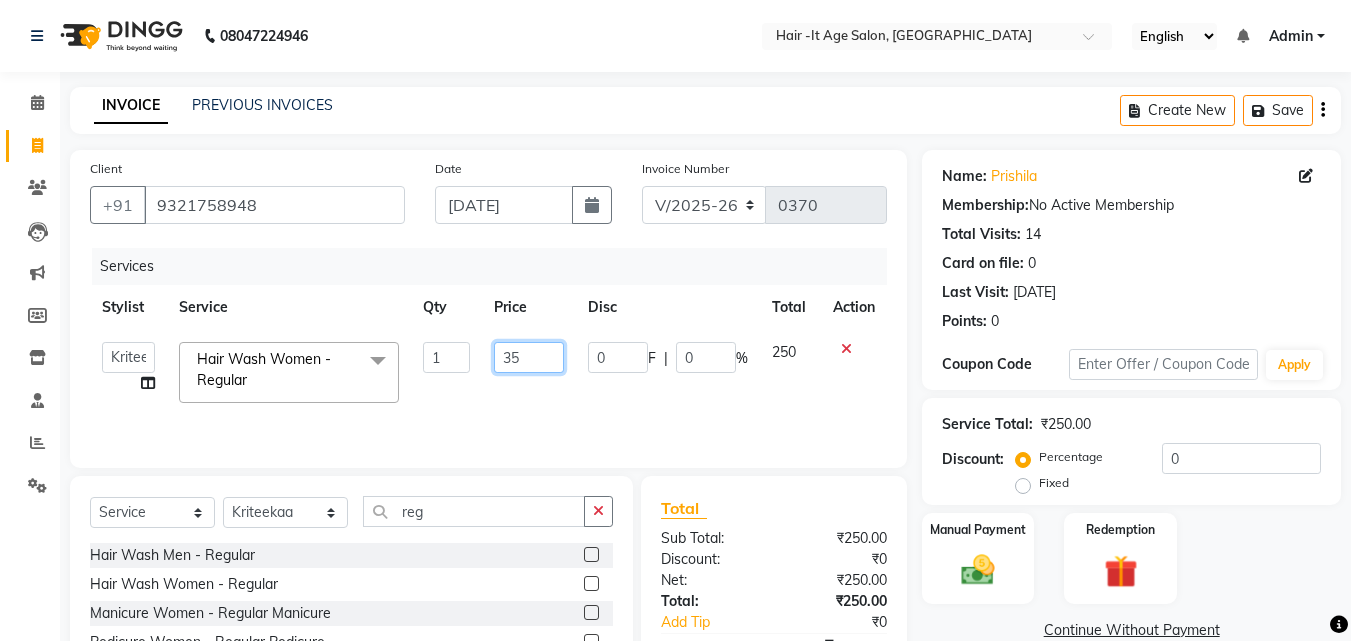 type on "350" 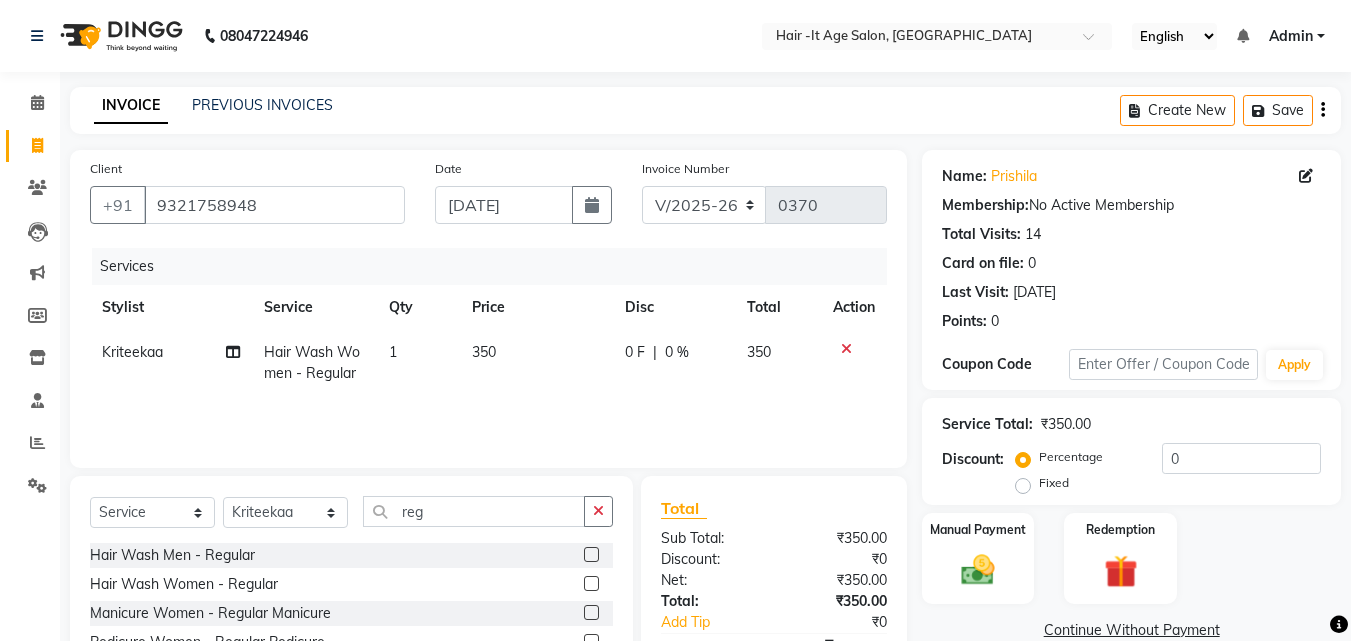 click on "350" 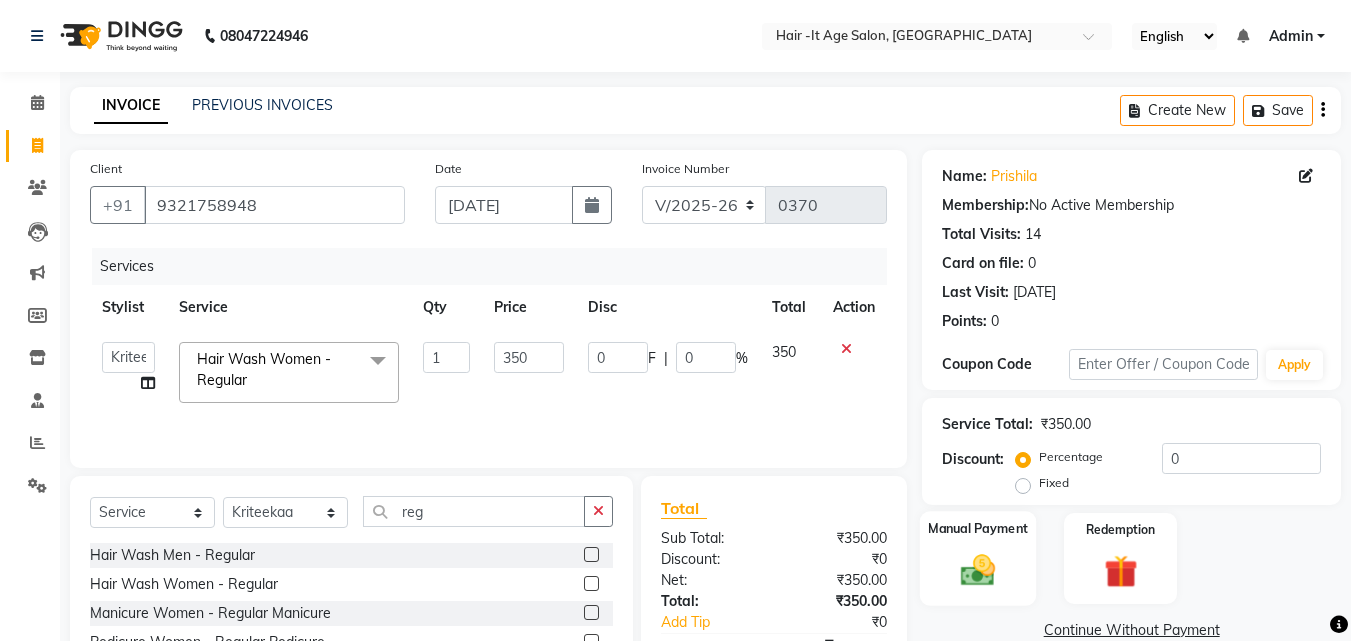 click on "Manual Payment" 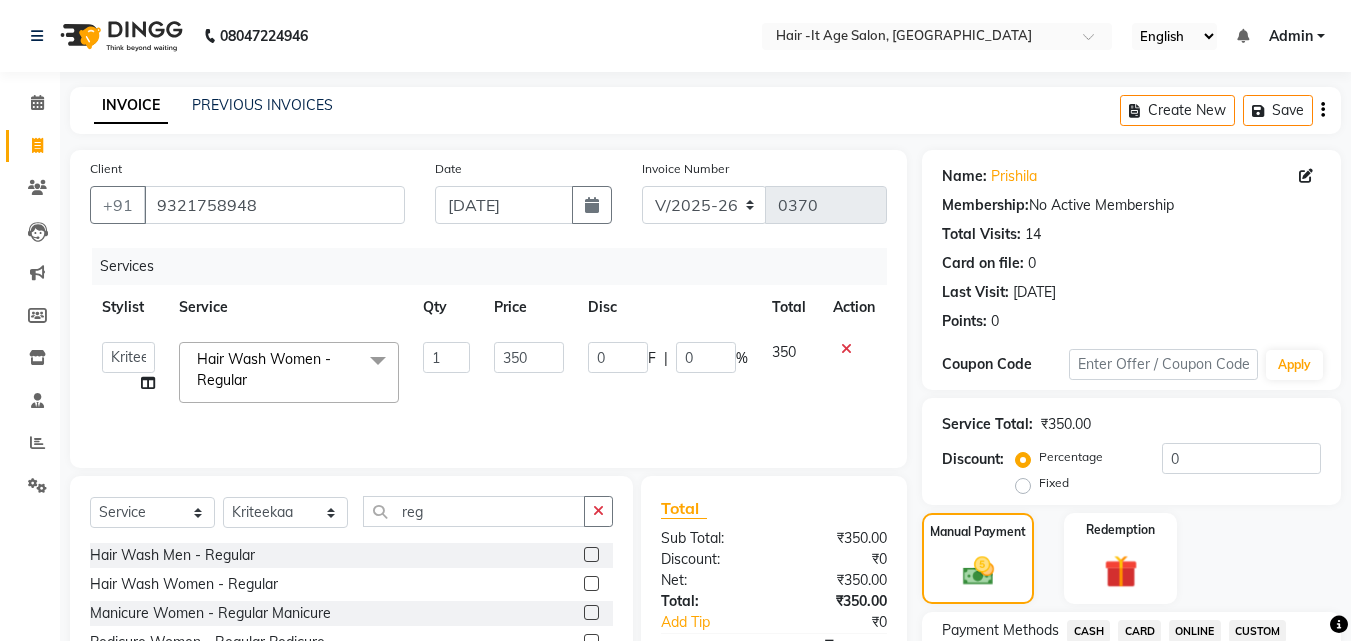 scroll, scrollTop: 560, scrollLeft: 0, axis: vertical 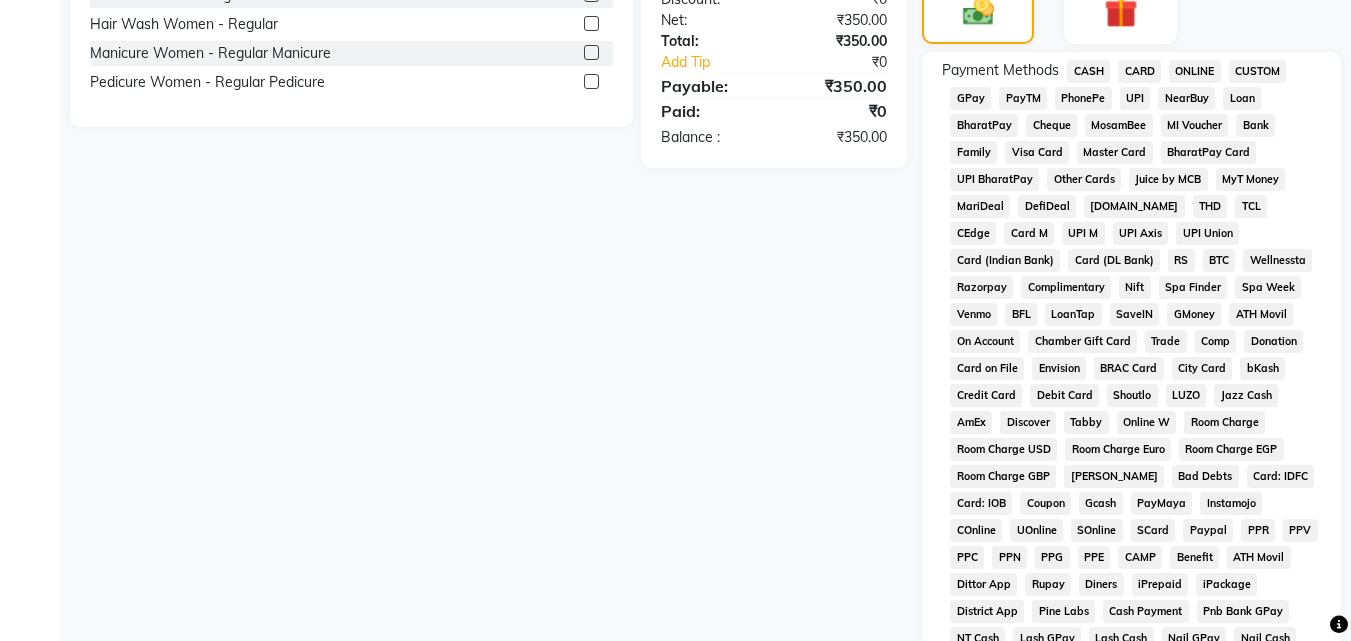 click on "CASH" 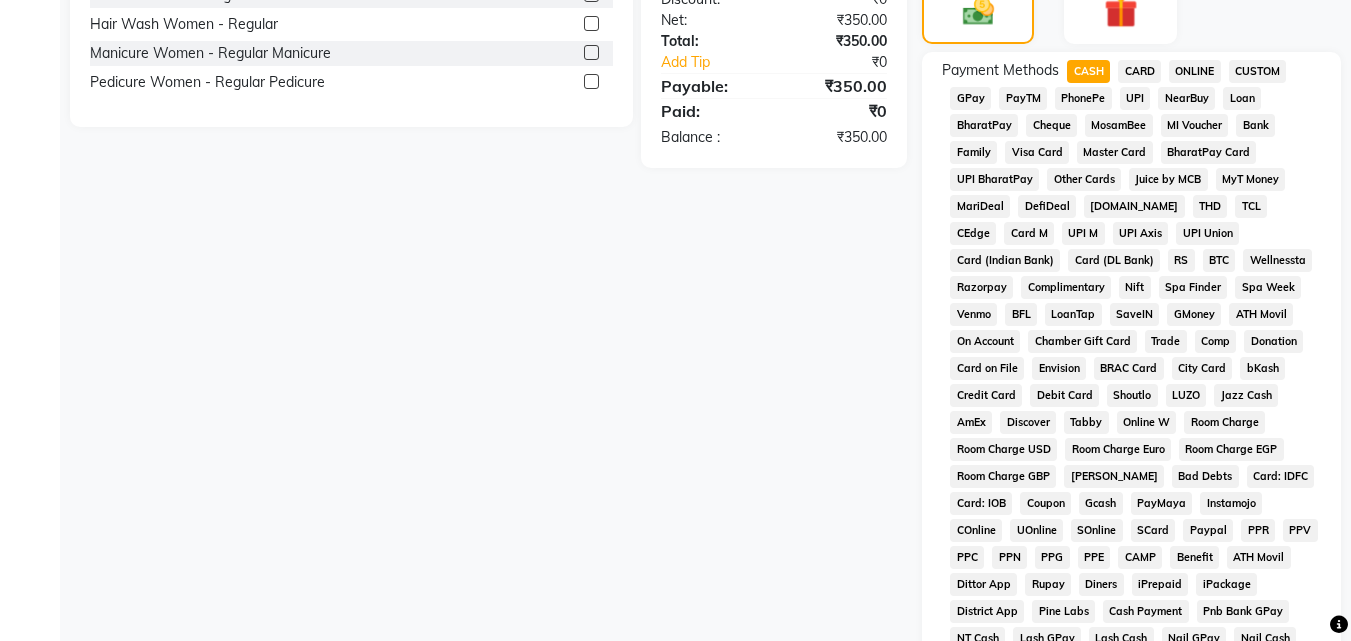 click on "CASH" 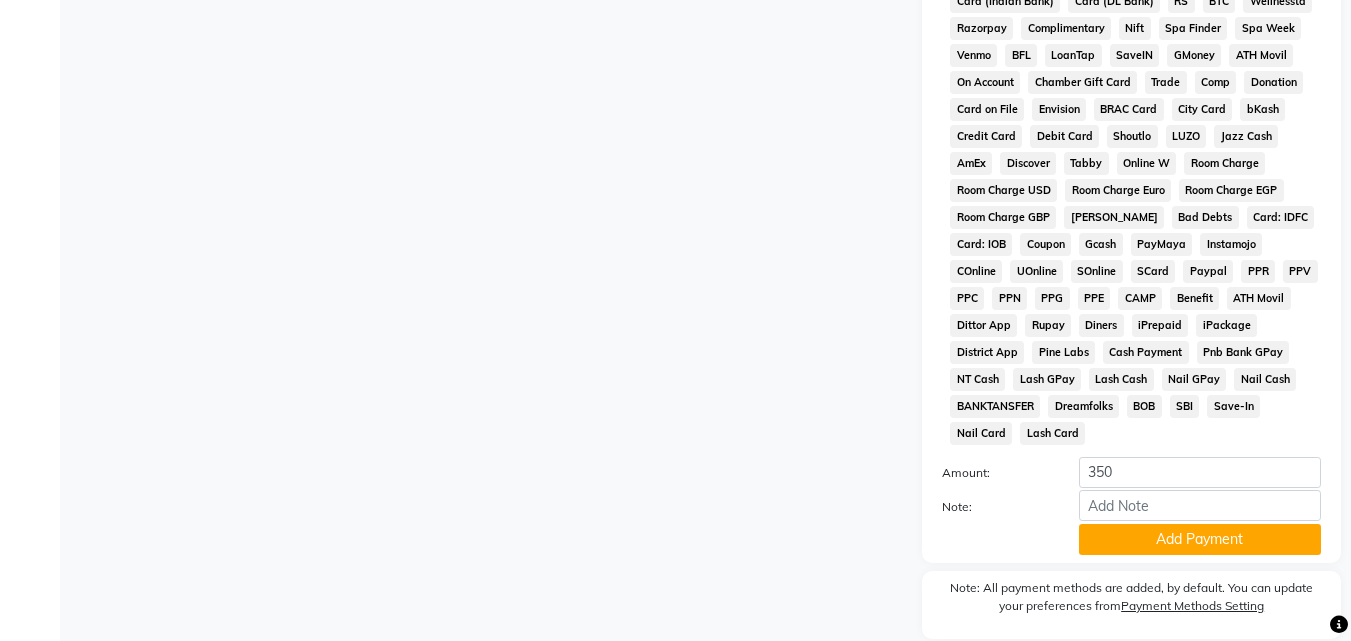 scroll, scrollTop: 861, scrollLeft: 0, axis: vertical 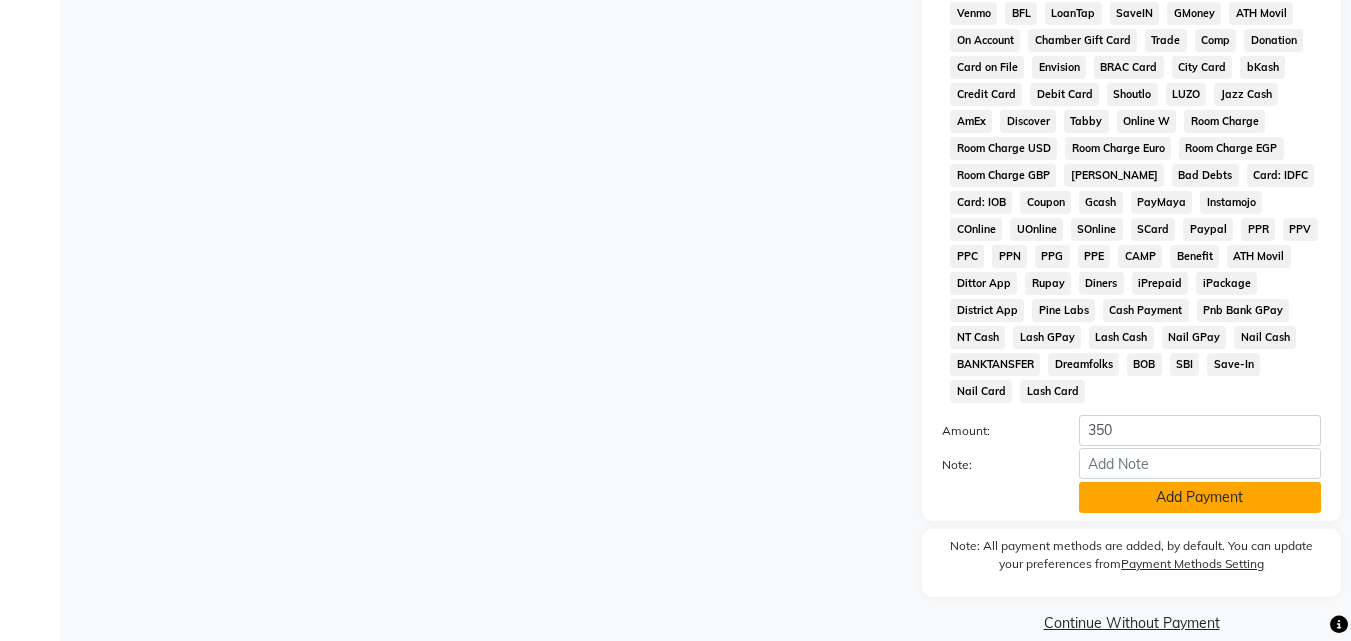 click on "Add Payment" 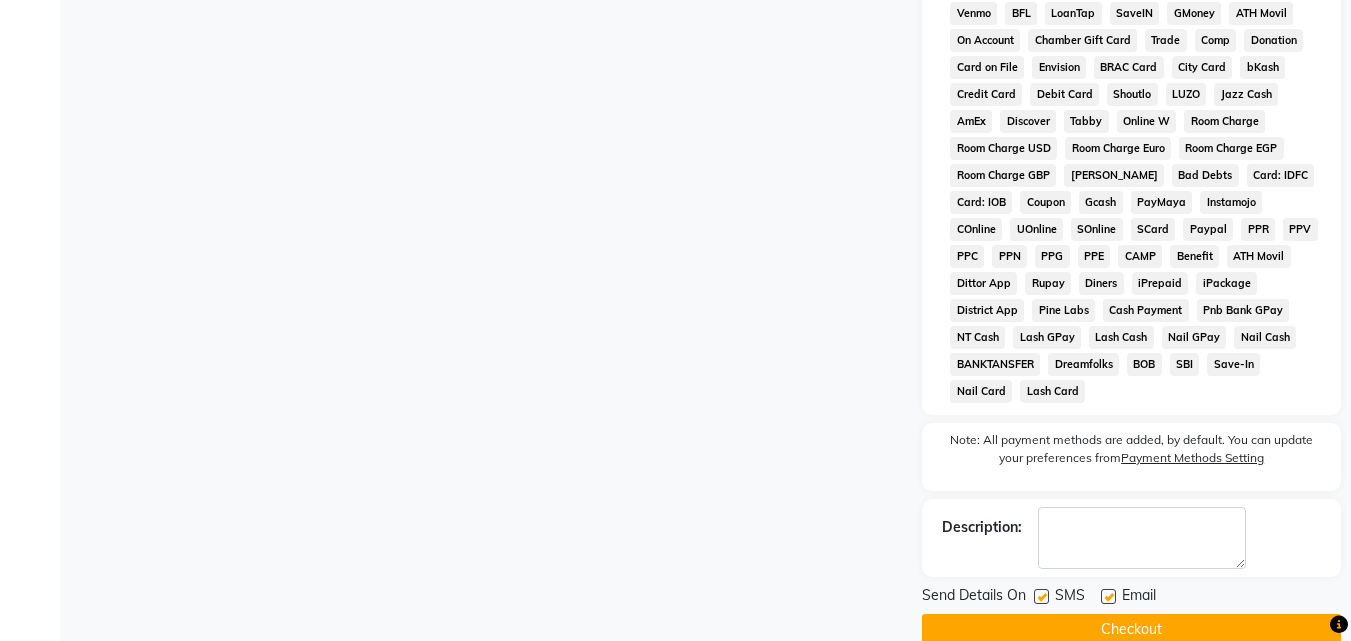 click on "Checkout" 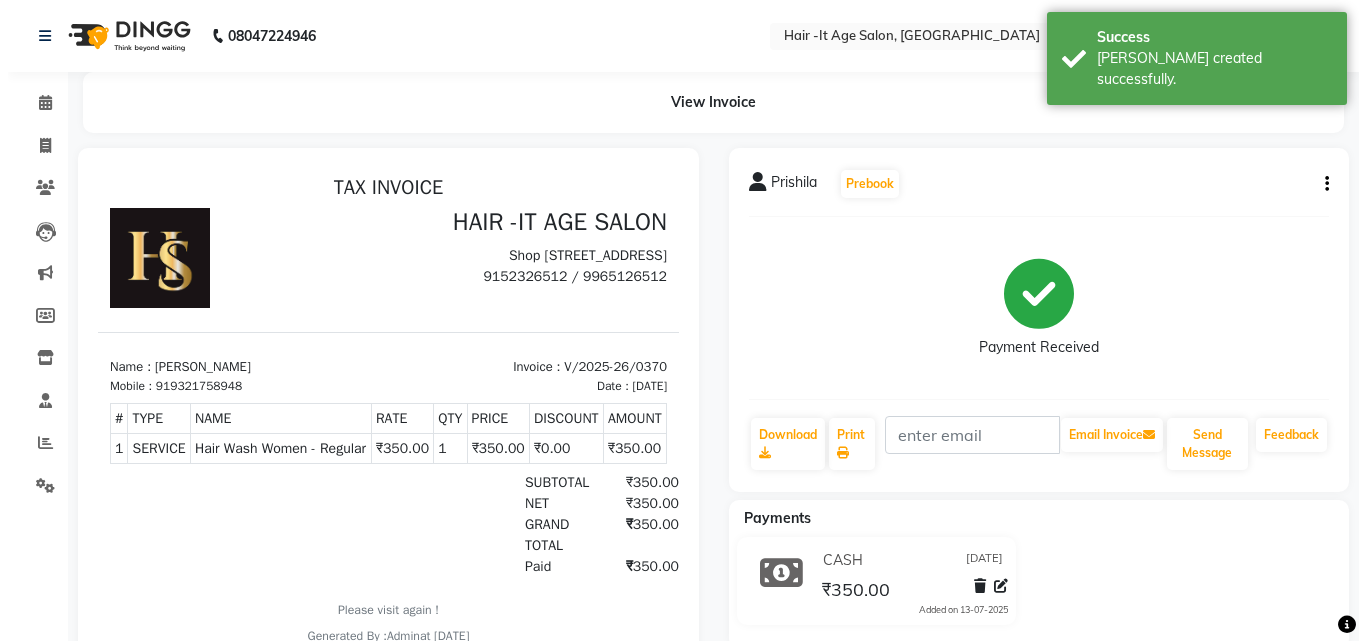 scroll, scrollTop: 0, scrollLeft: 0, axis: both 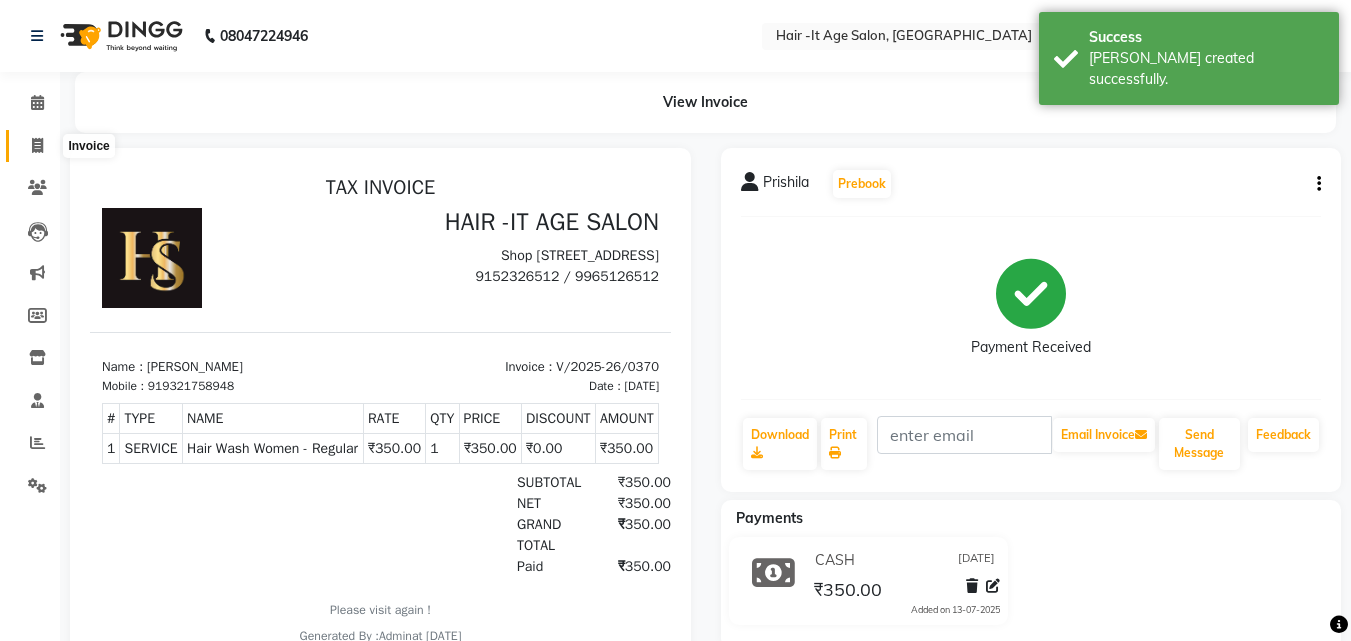 click 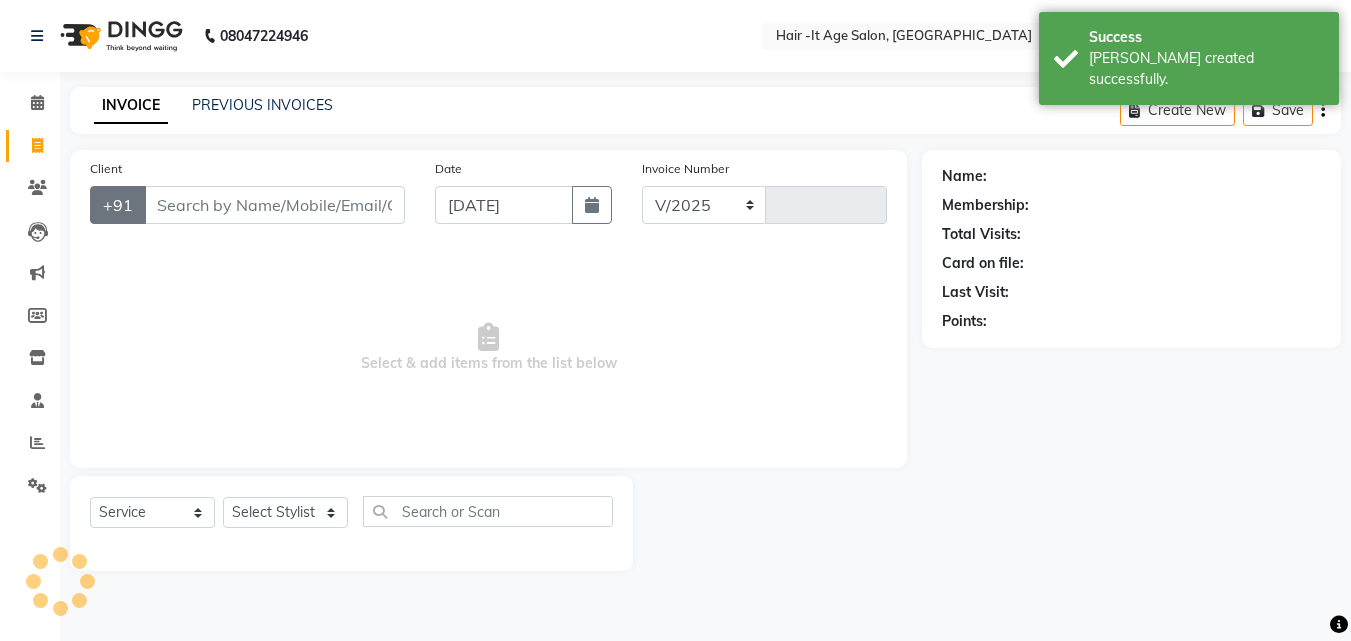 select on "6618" 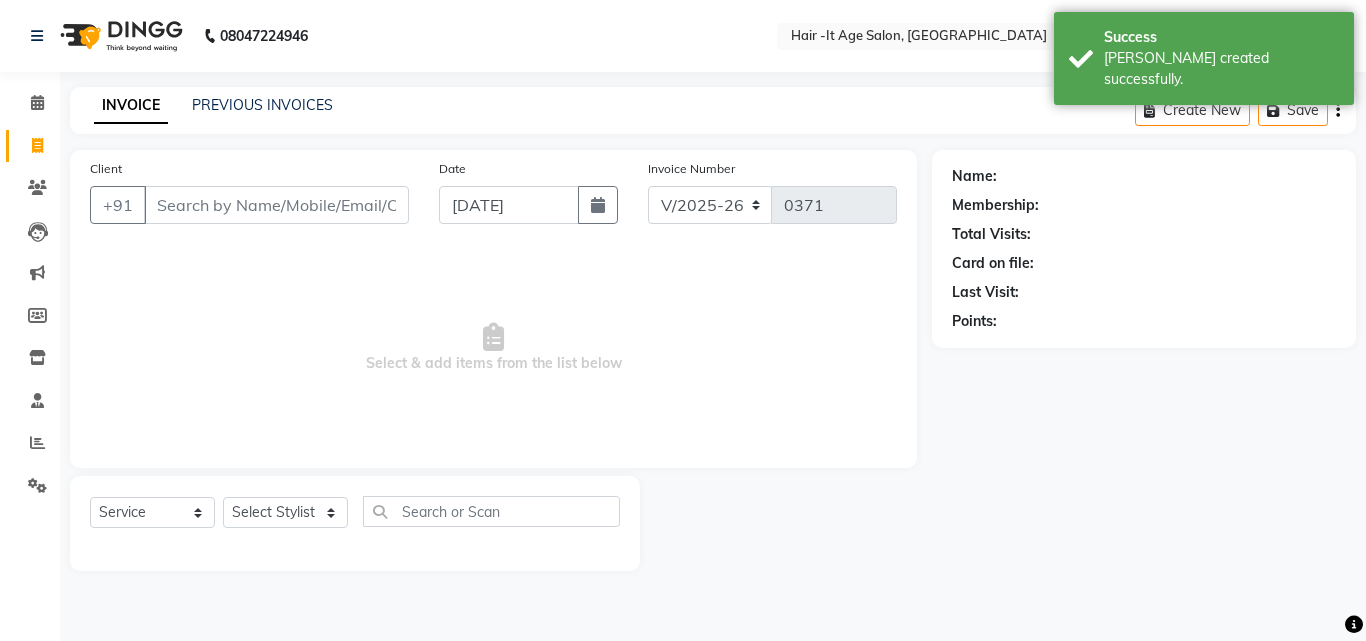 click on "Client" at bounding box center (276, 205) 